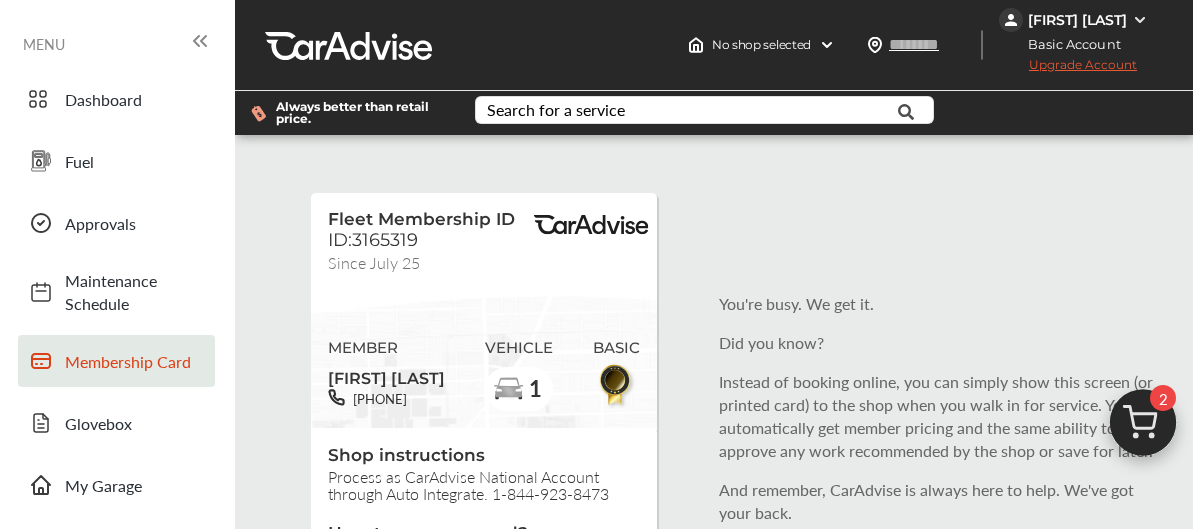 scroll, scrollTop: 0, scrollLeft: 0, axis: both 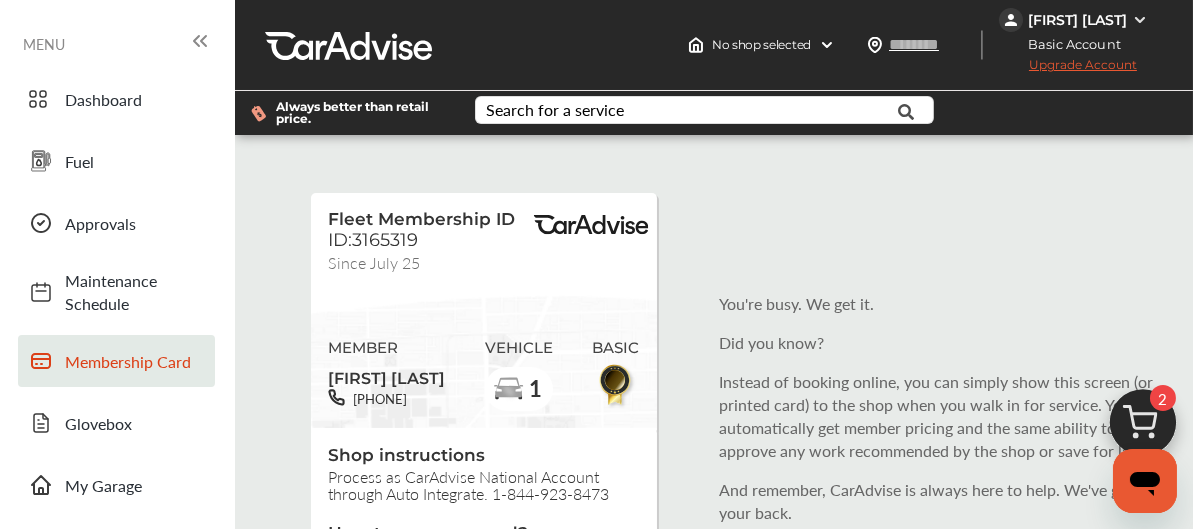 click on "Membership Card" at bounding box center [135, 361] 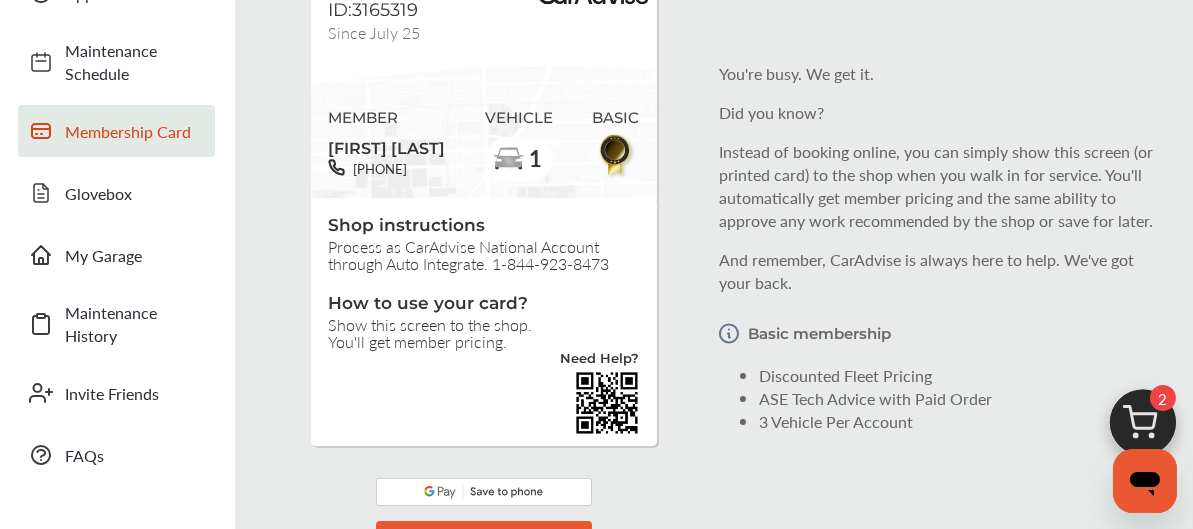 scroll, scrollTop: 240, scrollLeft: 0, axis: vertical 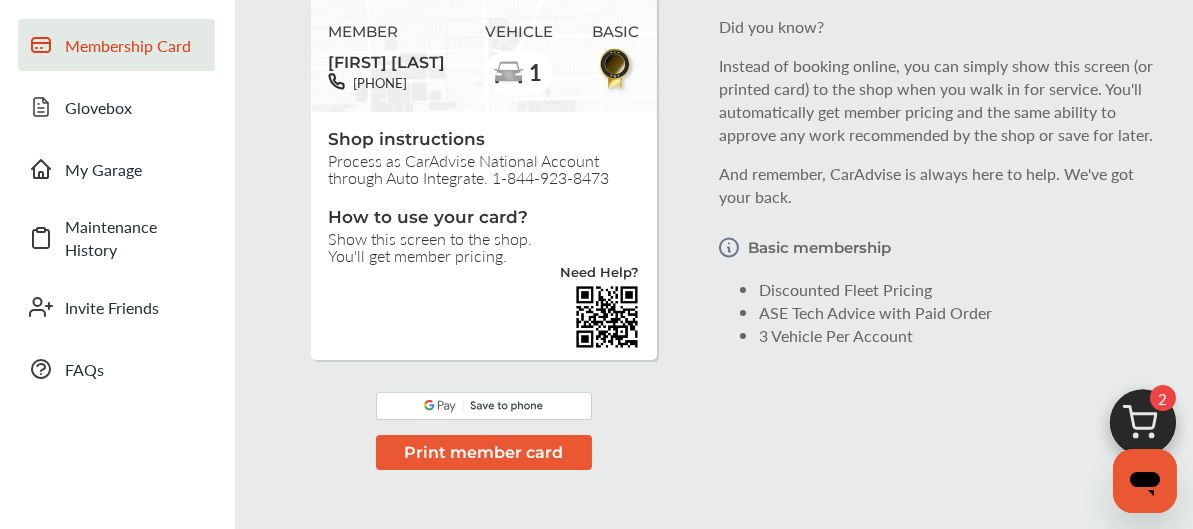 click at bounding box center [484, 406] 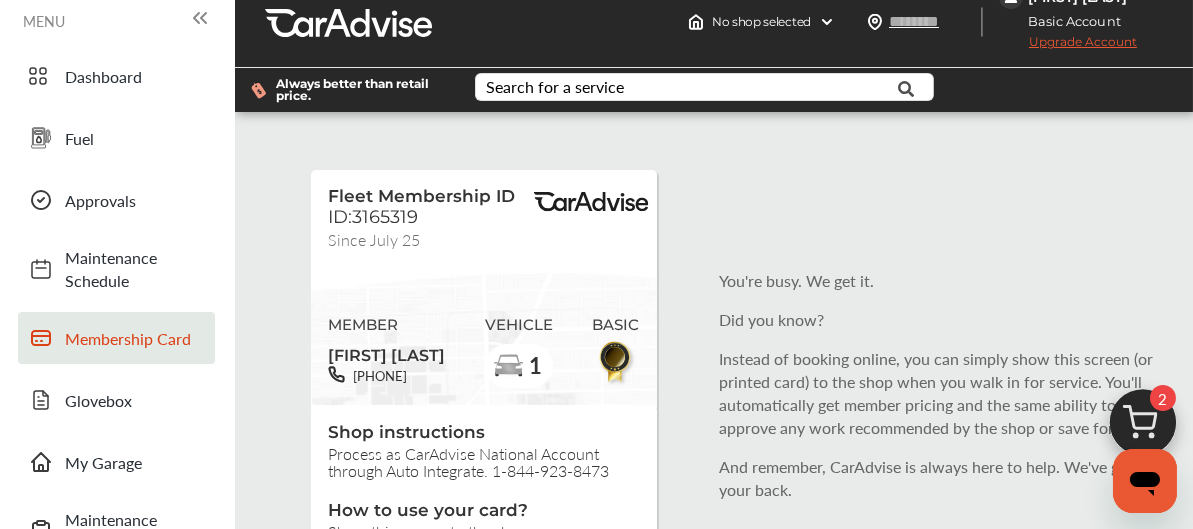 scroll, scrollTop: 0, scrollLeft: 0, axis: both 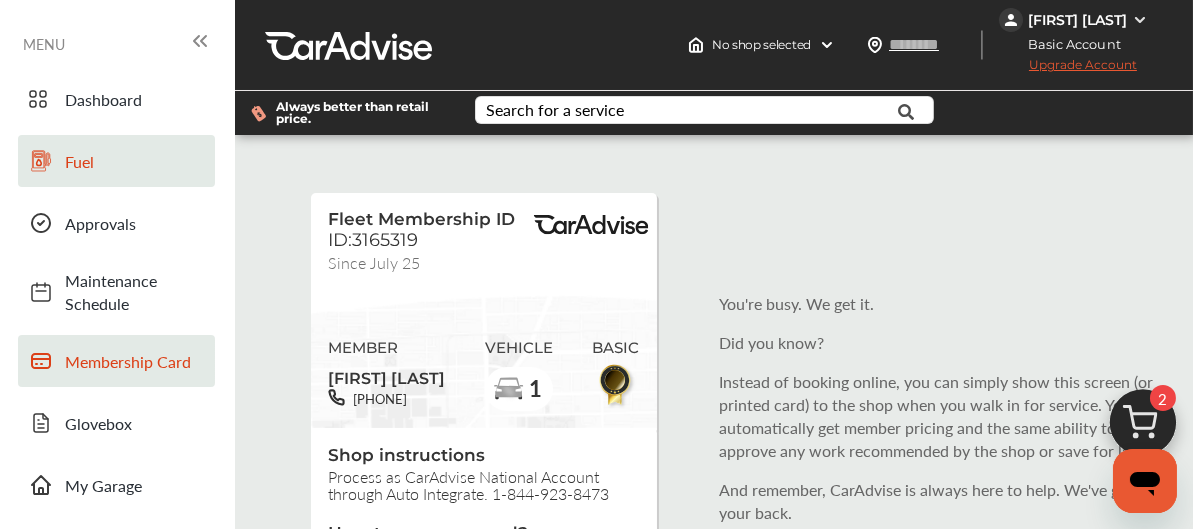 click on "Fuel" at bounding box center [135, 161] 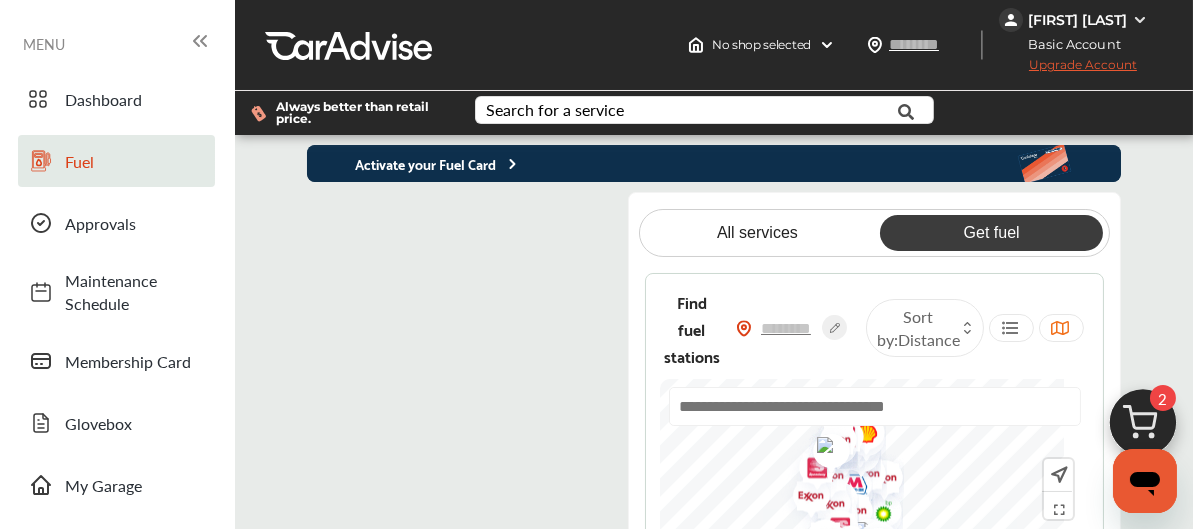 click on "Get fuel" at bounding box center (991, 233) 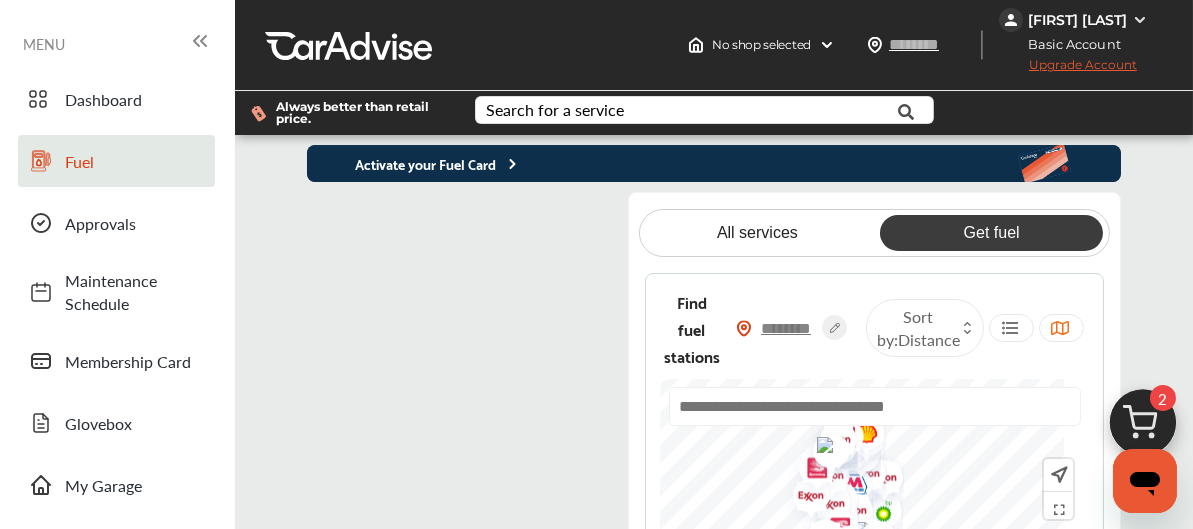 click at bounding box center (787, 328) 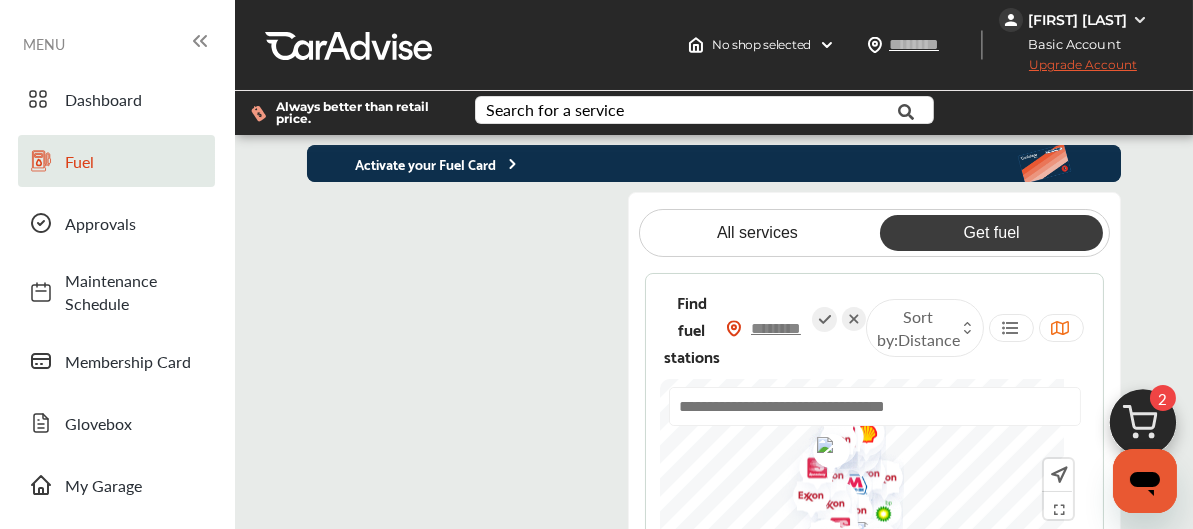 type on "*****" 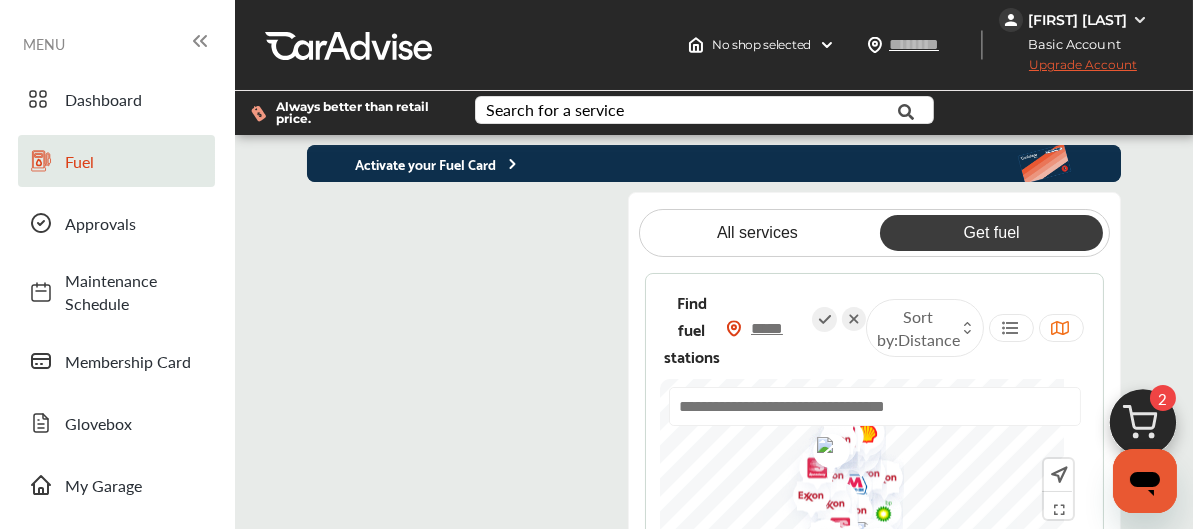 type on "*****" 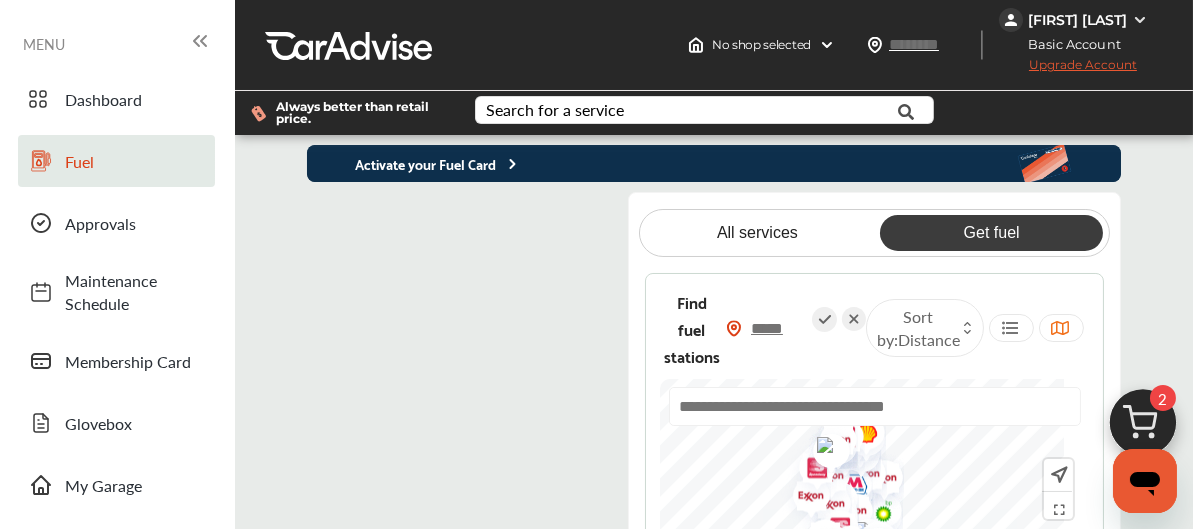 type on "*****" 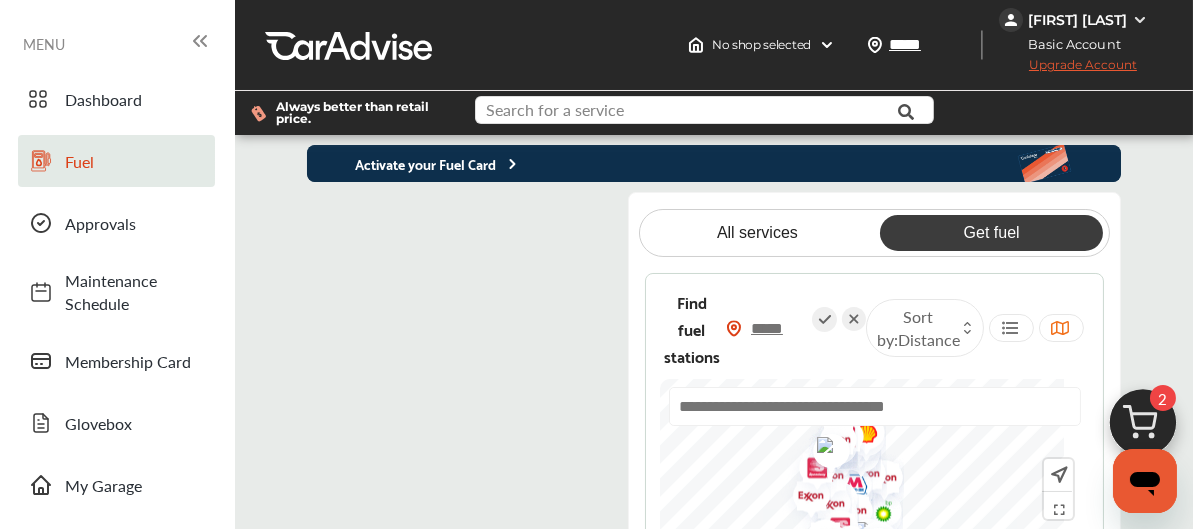 type on "*****" 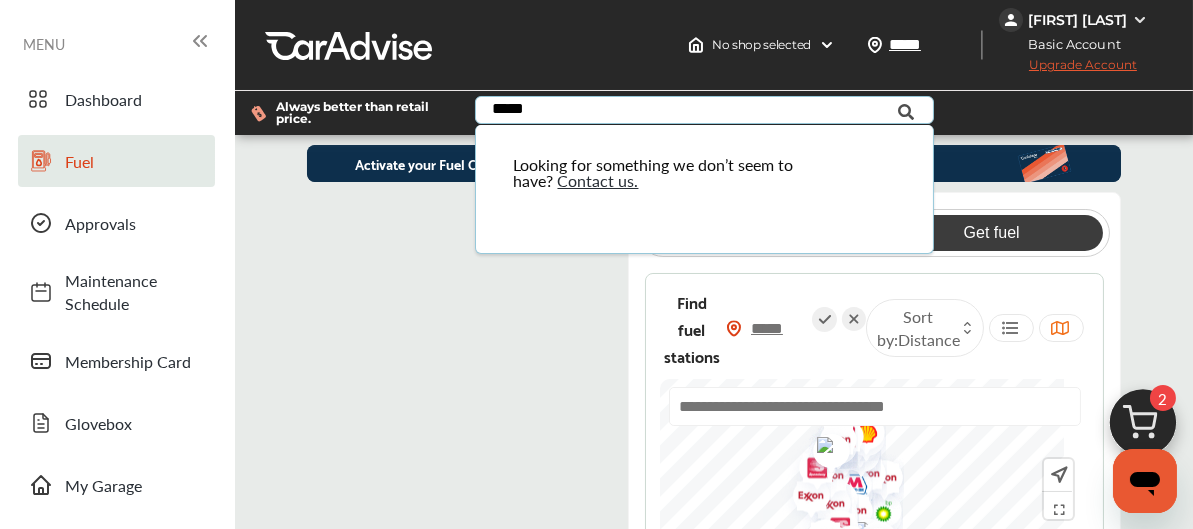 click at bounding box center (906, 112) 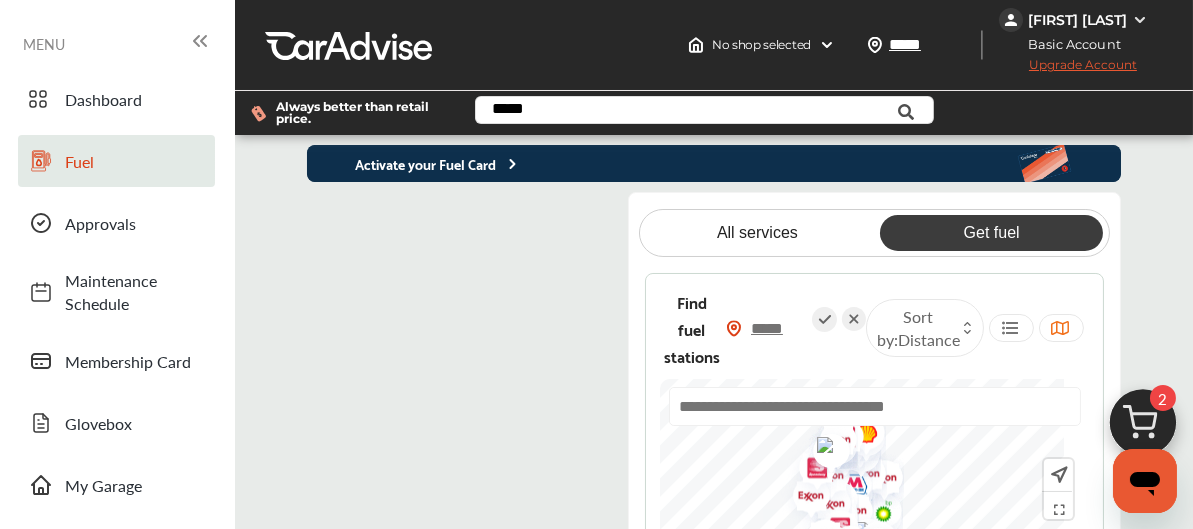 click on "Get fuel" at bounding box center (991, 233) 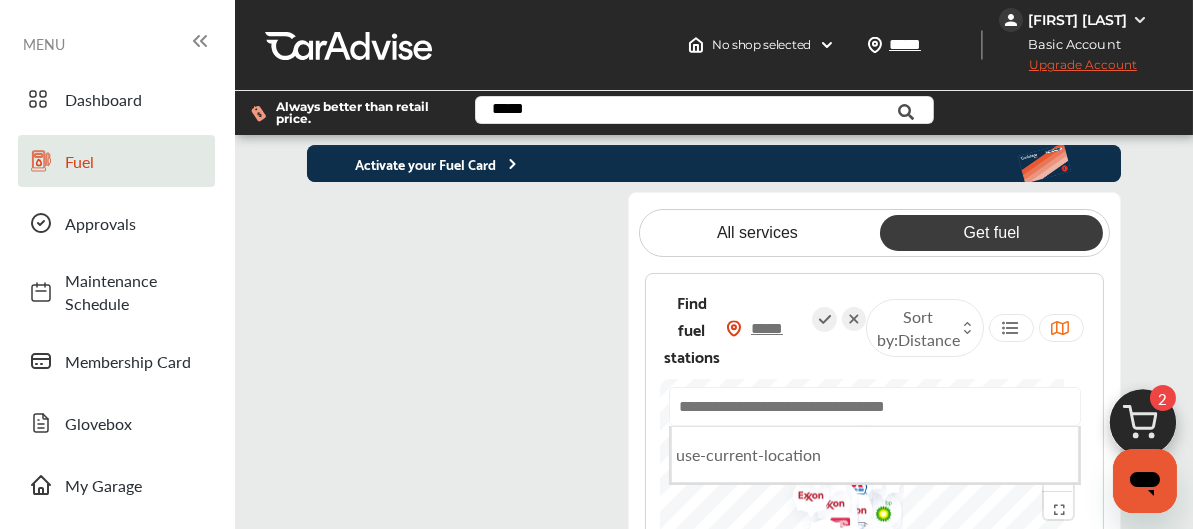 click at bounding box center [875, 406] 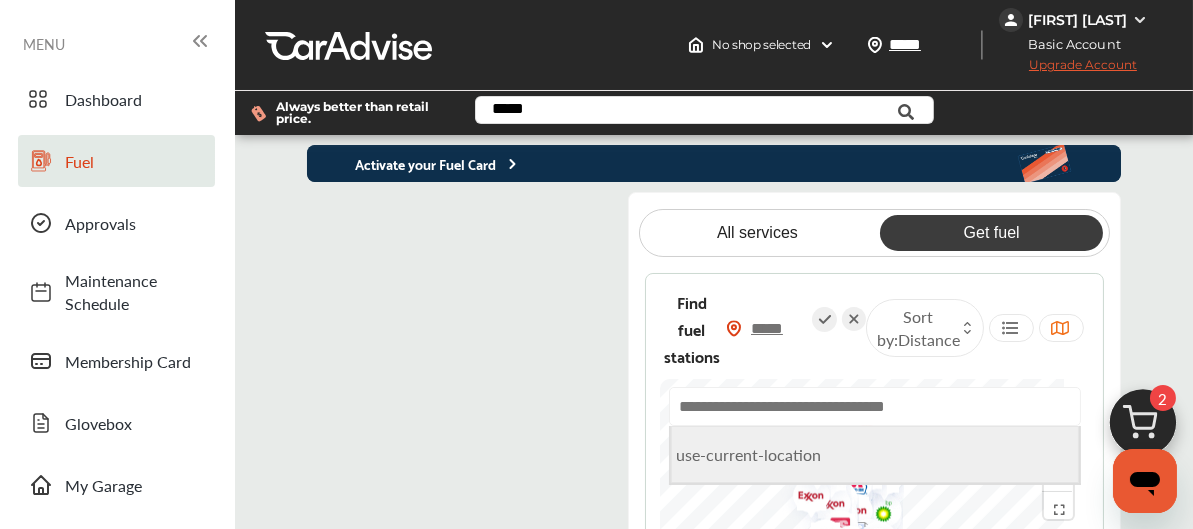 click on "use-current-location" at bounding box center [875, 454] 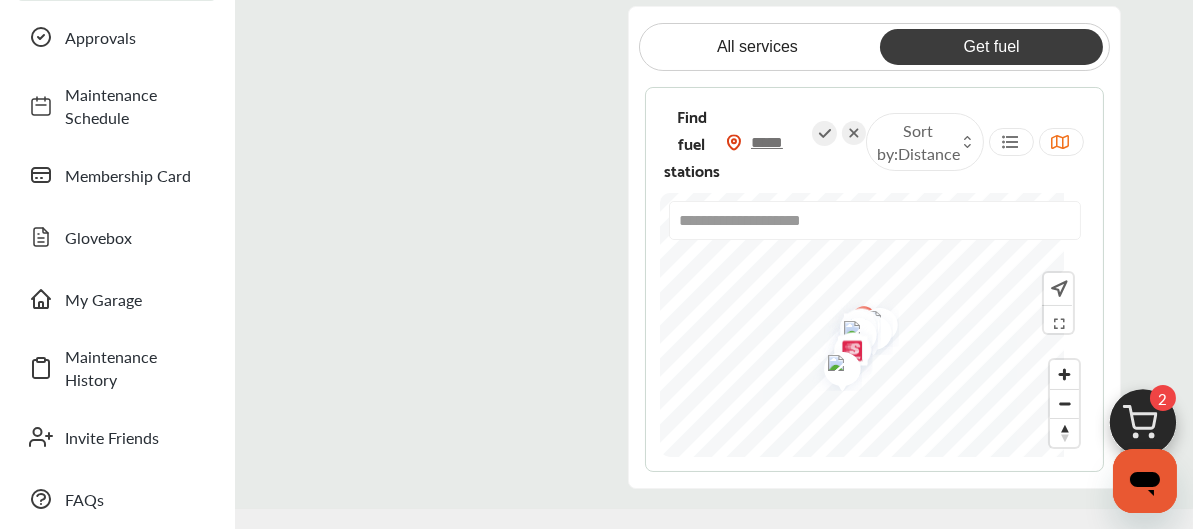 scroll, scrollTop: 240, scrollLeft: 0, axis: vertical 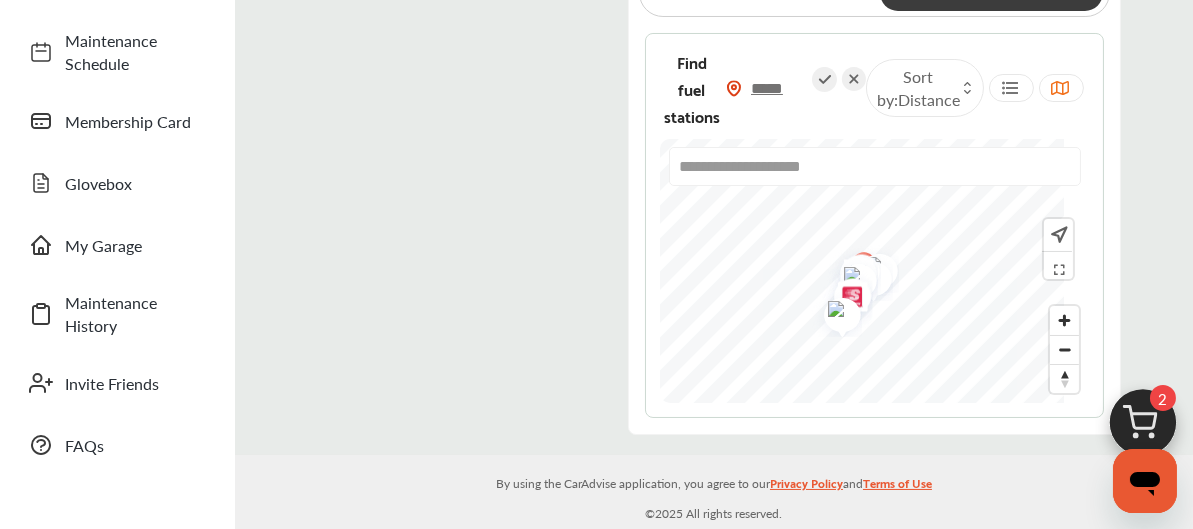 click at bounding box center [835, 312] 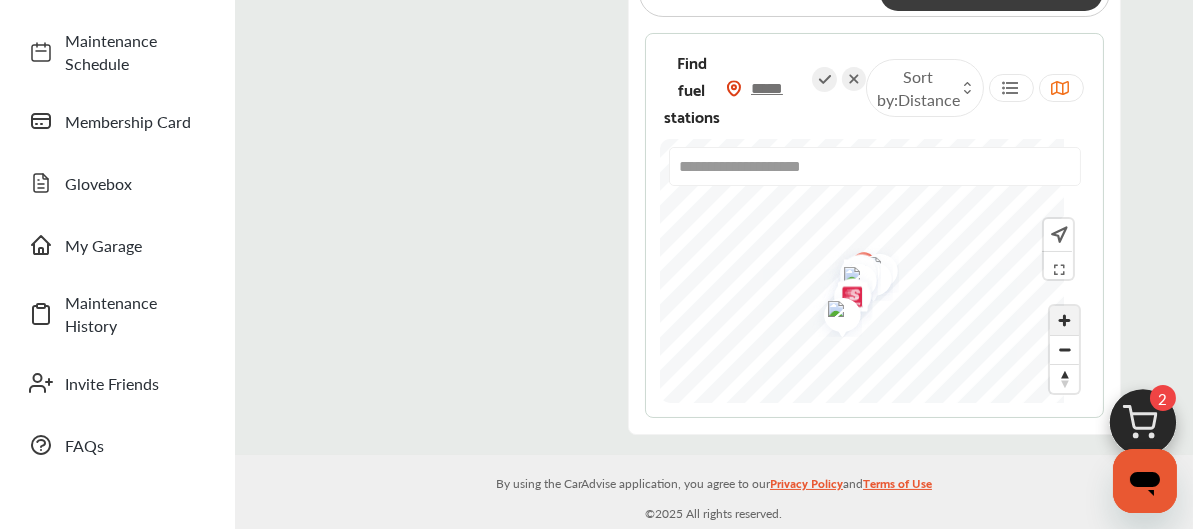 click at bounding box center [1064, 320] 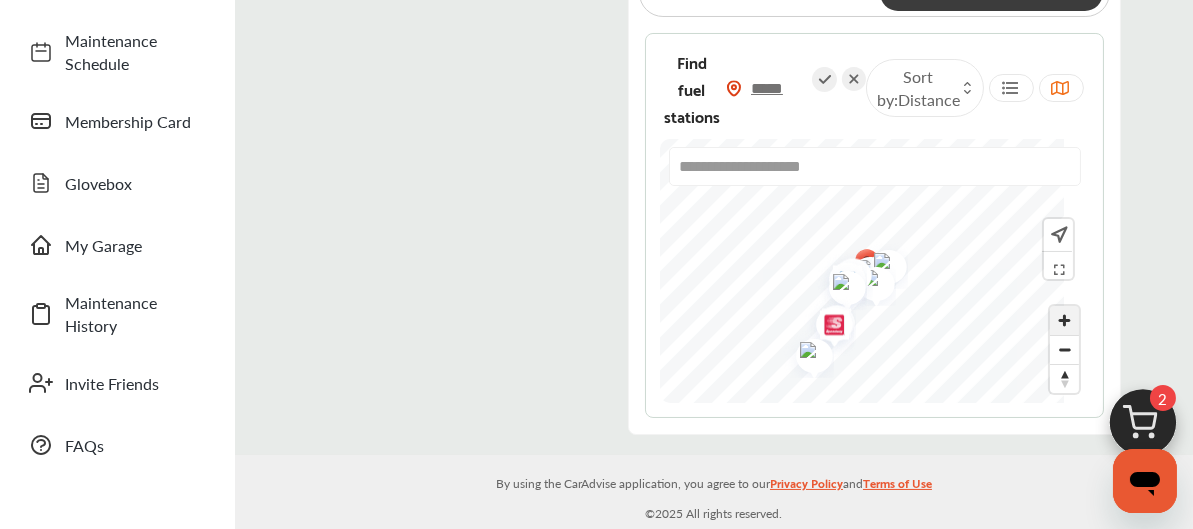 click at bounding box center (1064, 320) 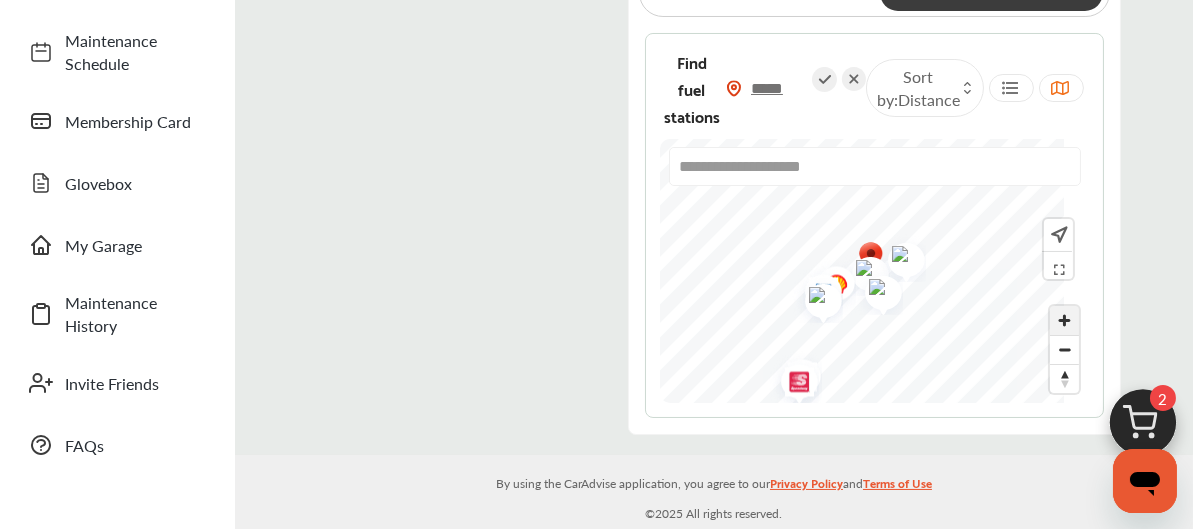 click at bounding box center (1064, 320) 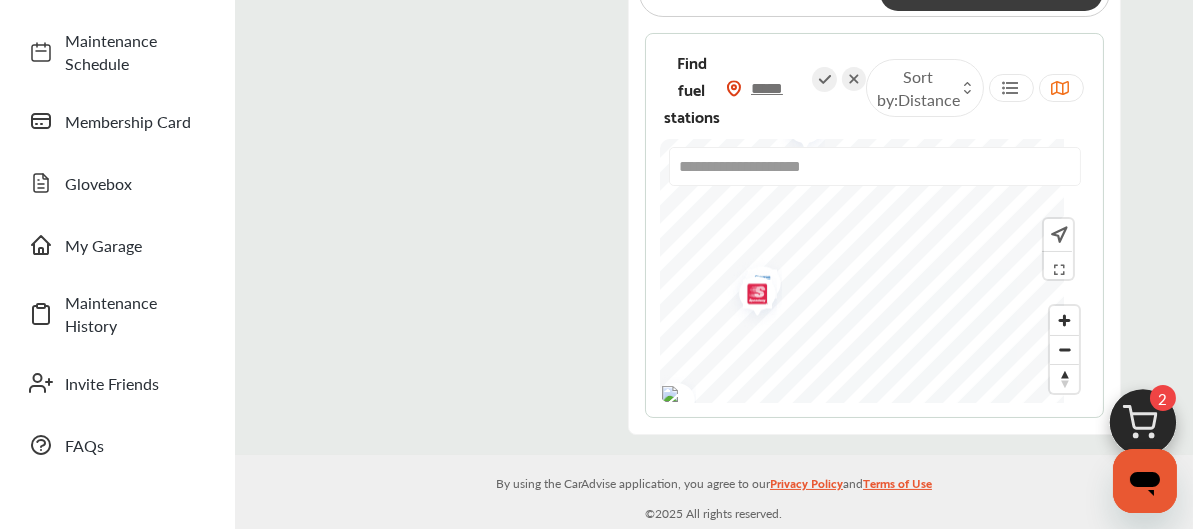click at bounding box center (750, 296) 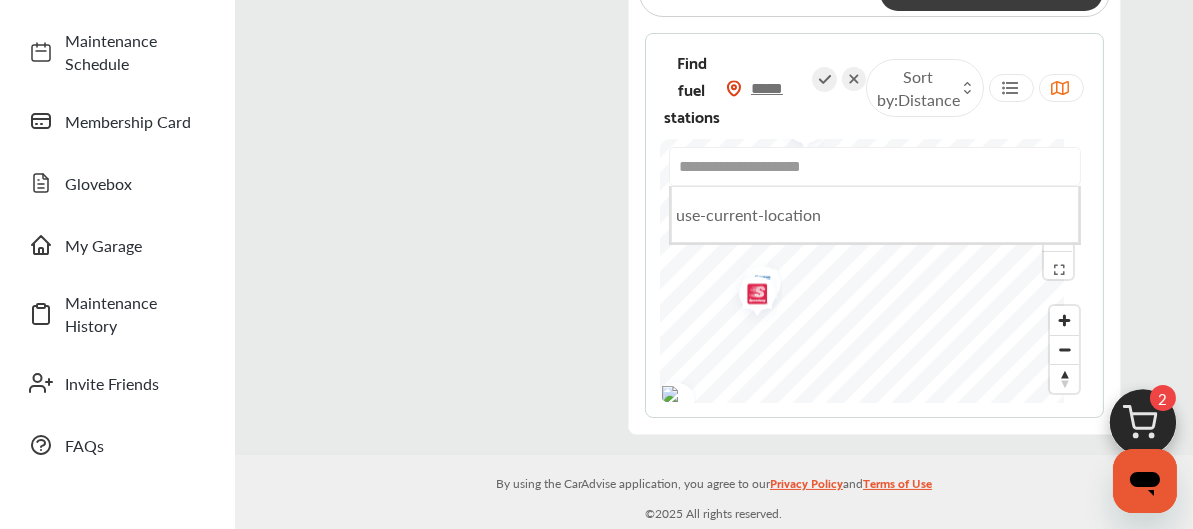 click on "**********" at bounding box center [875, 166] 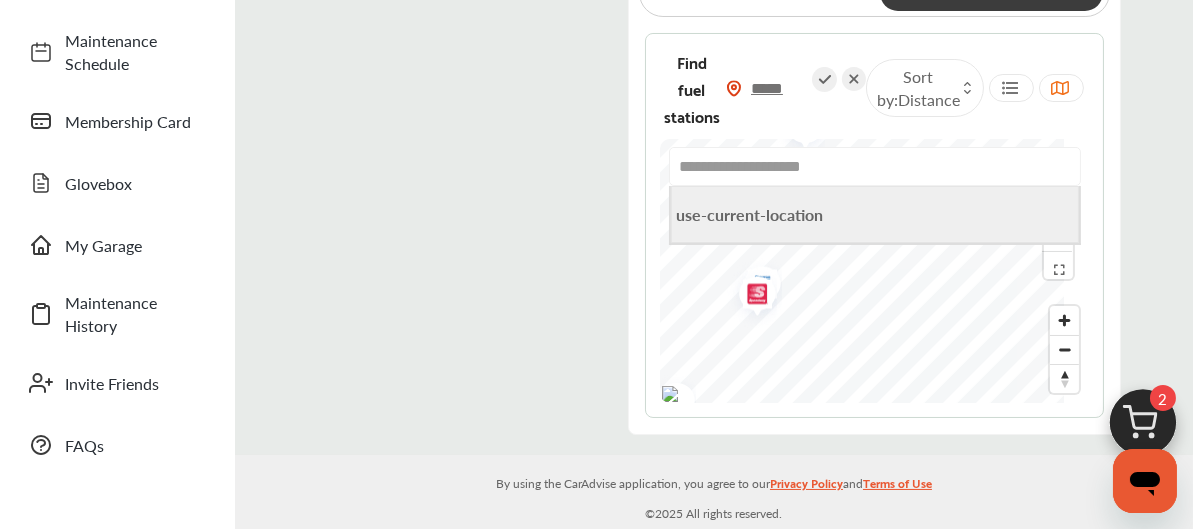 click on "use-current-location" 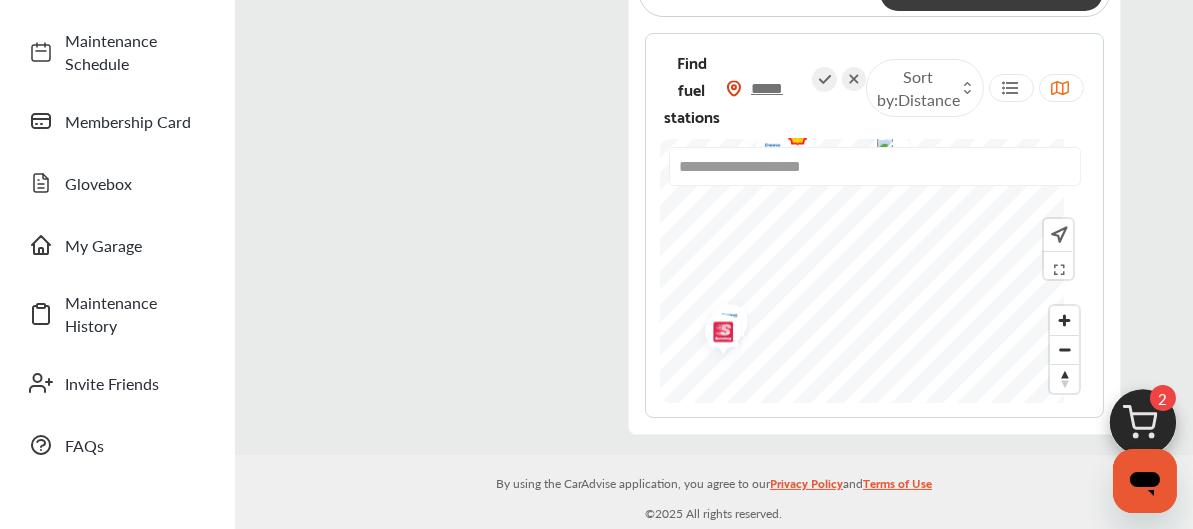 click at bounding box center [465, 193] 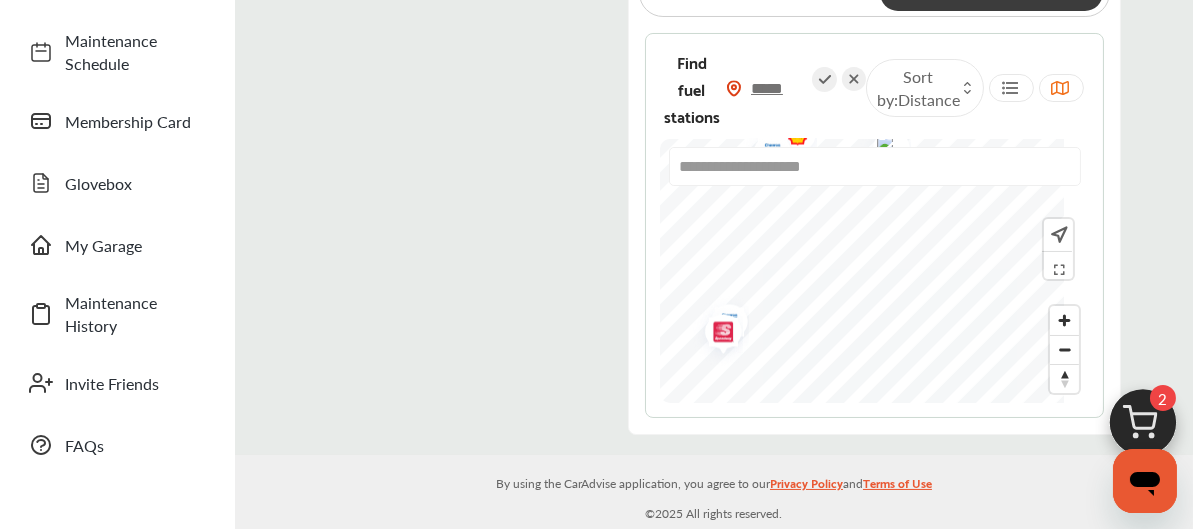 click at bounding box center (465, 193) 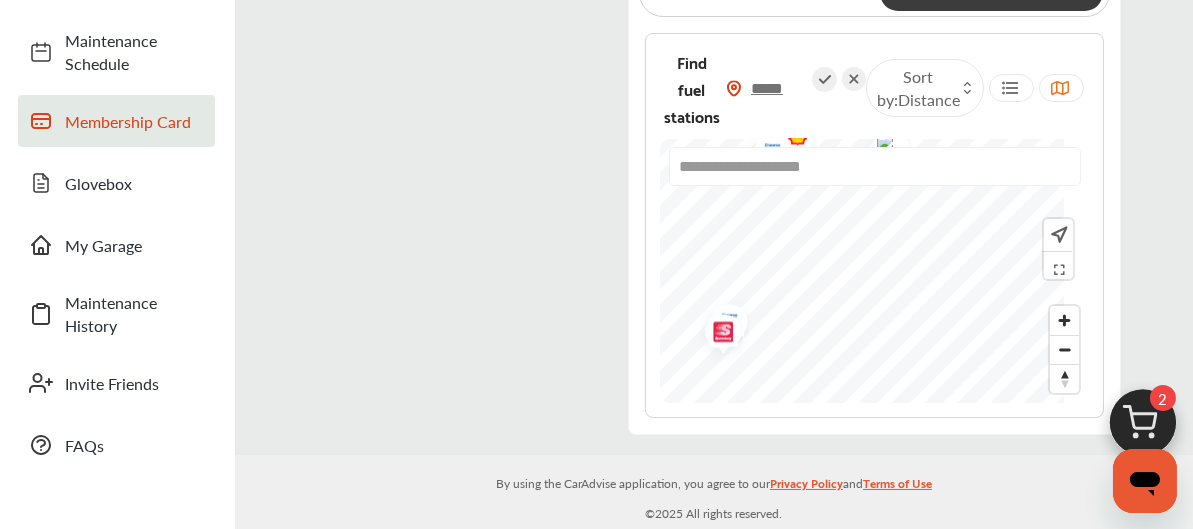 click on "Membership Card" at bounding box center [135, 121] 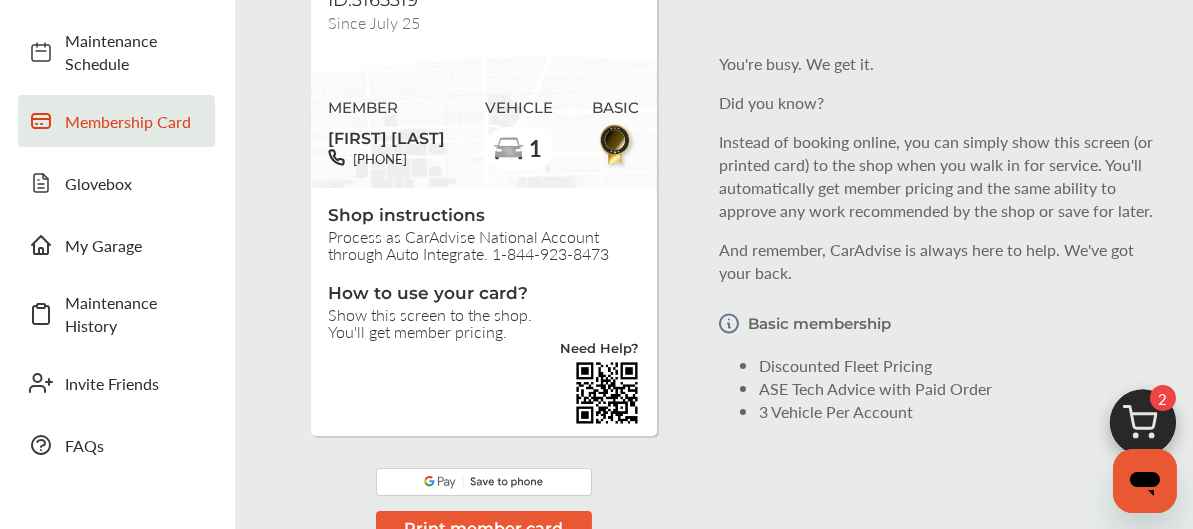 scroll, scrollTop: 0, scrollLeft: 0, axis: both 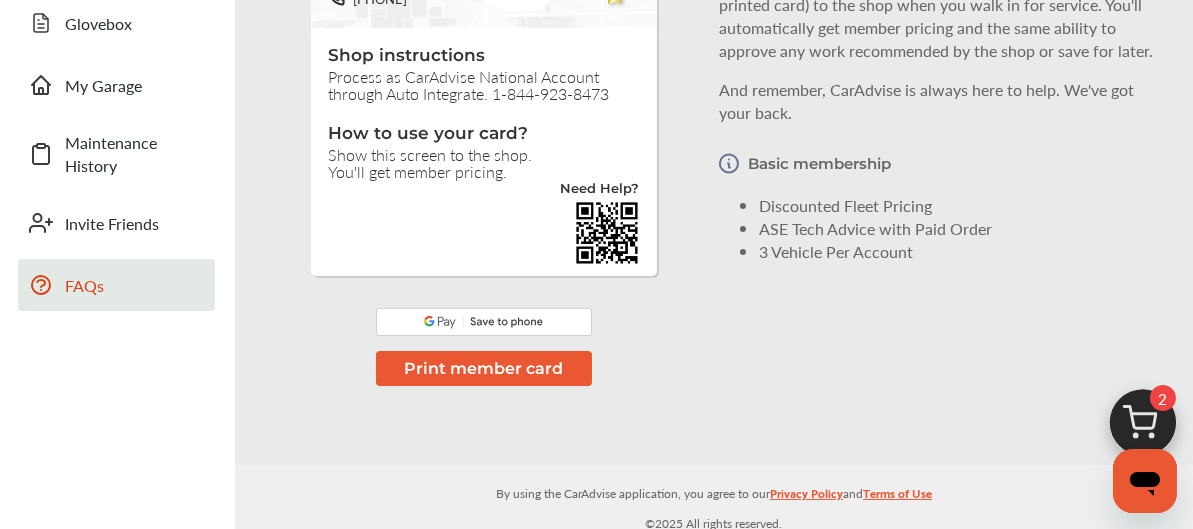 click on "FAQs" at bounding box center (135, 285) 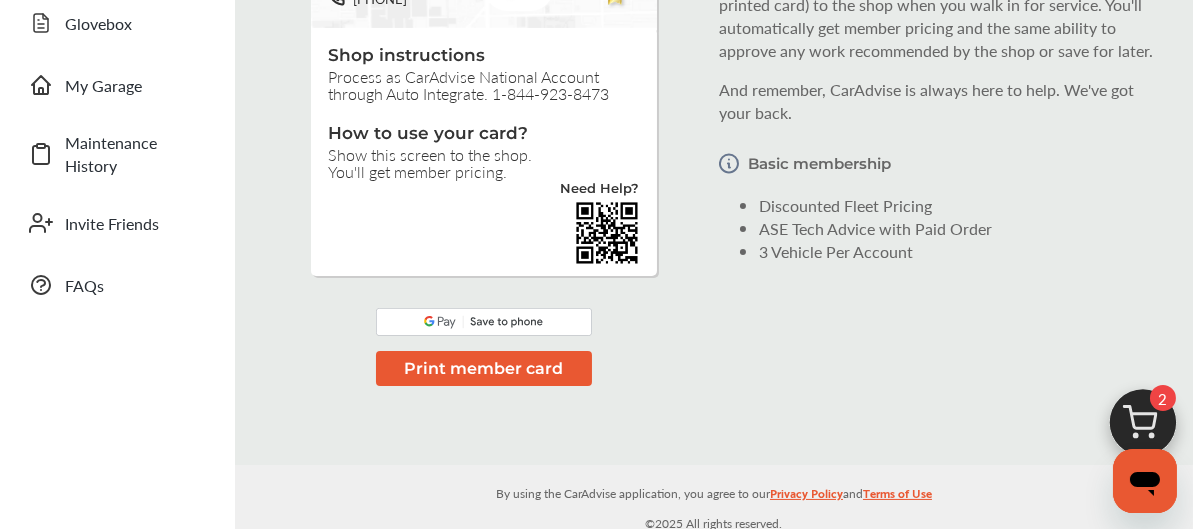 scroll, scrollTop: 0, scrollLeft: 0, axis: both 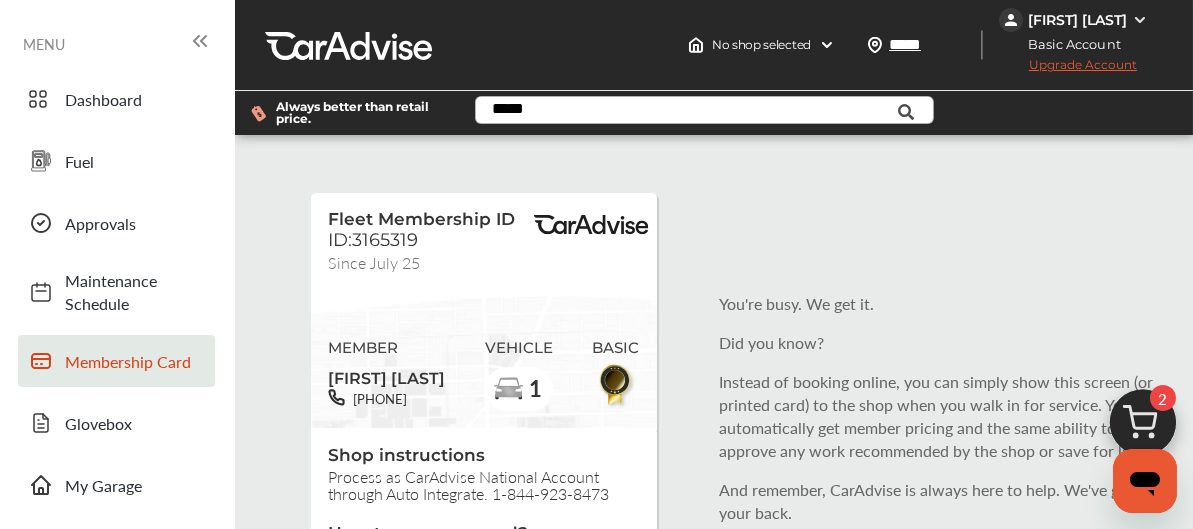 click on "*****" at bounding box center (696, 112) 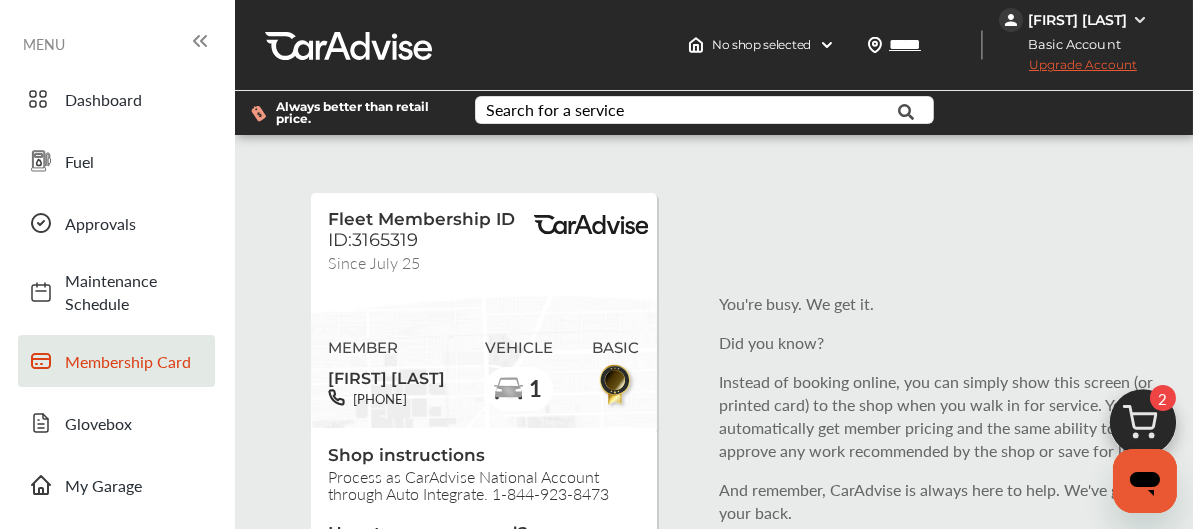 click on "Fleet Membership ID ID:3165319 Since July 25 MEMBER [FIRST] [LAST] [PHONE] VEHICLE 1 BASIC Shop instructions Process as CarAdvise National Account   through Auto Integrate. 1-844-923-8473 How to use your card? Show this screen to the shop. You'll get member pricing. Need Help? Print member card You're busy. We get it. Did you know? Instead of booking online, you can simply show this screen (or printed card) to the shop when you walk in for service. You'll automatically get member pricing and the same ability to approve any work recommended by the shop or save for later. And remember, CarAdvise is always here to help. We've got your back. Basic  membership Discounted Fleet Pricing ASE Tech Advice with Paid Order 3 Vehicle Per Account" at bounding box center [714, 477] 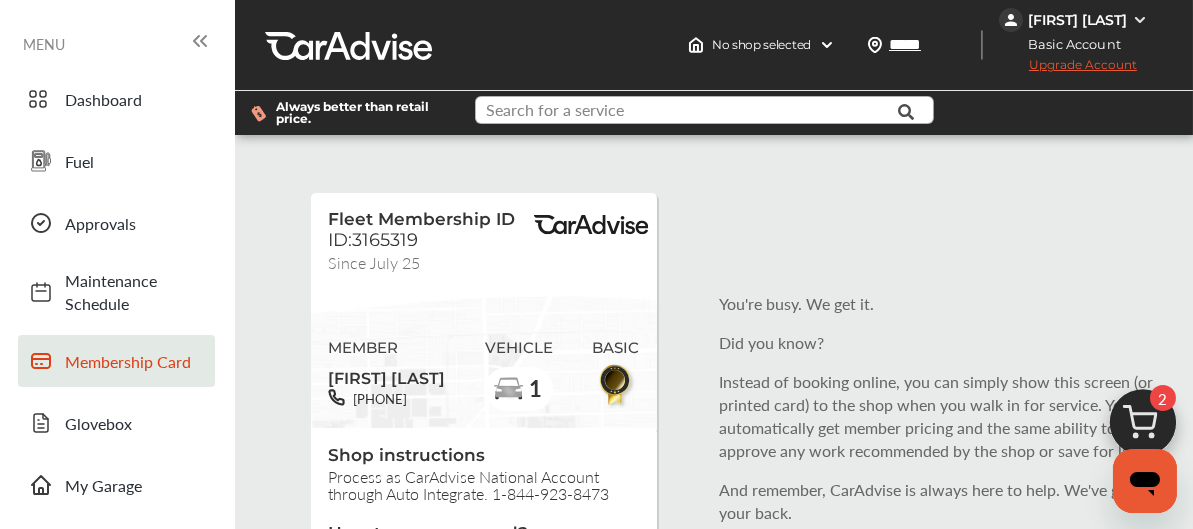 click at bounding box center [696, 112] 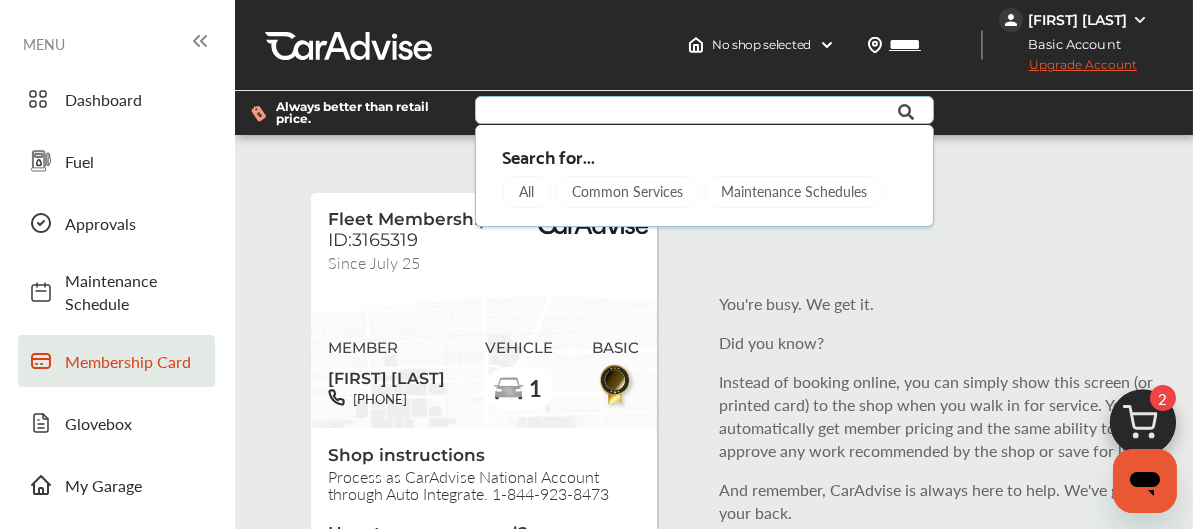 type on "*****" 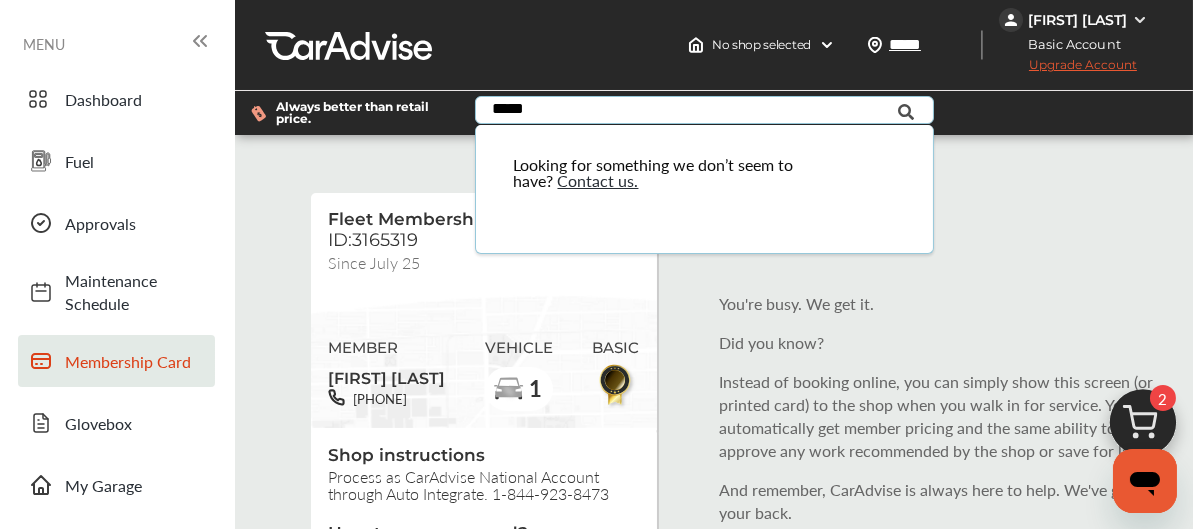 click on "Contact us." at bounding box center (597, 180) 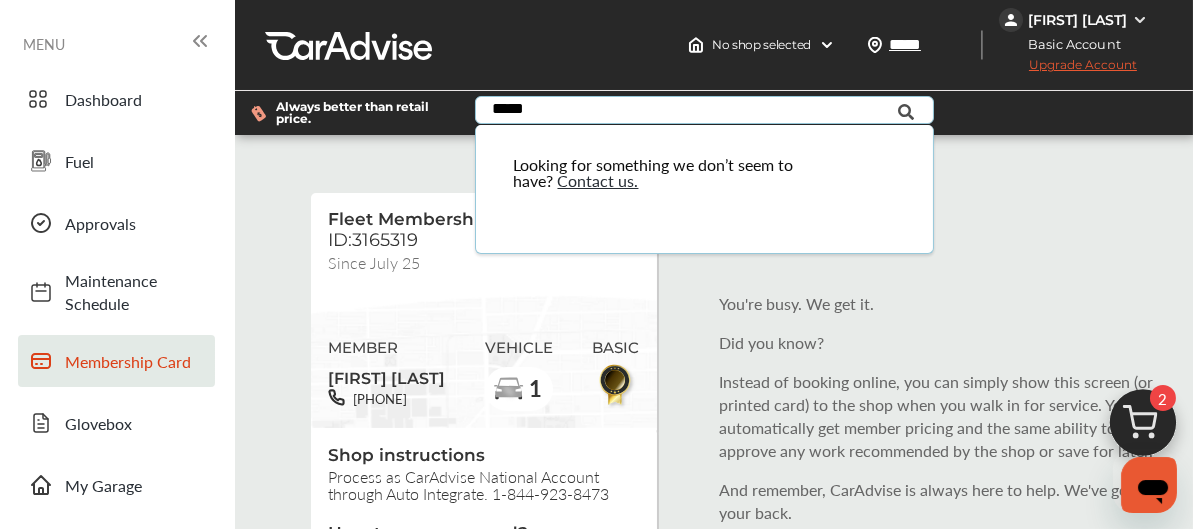 type 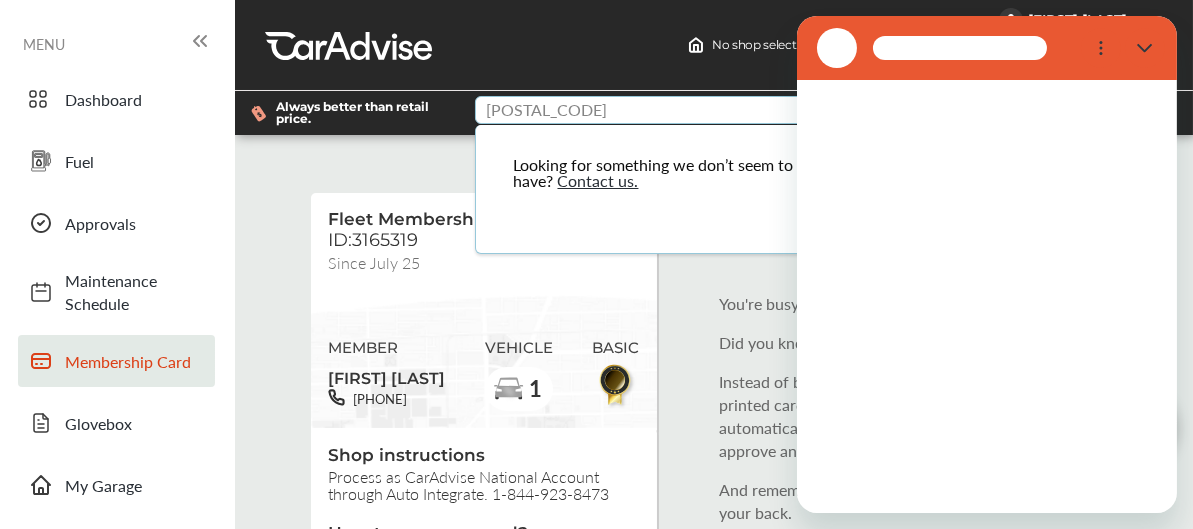 scroll, scrollTop: 0, scrollLeft: 0, axis: both 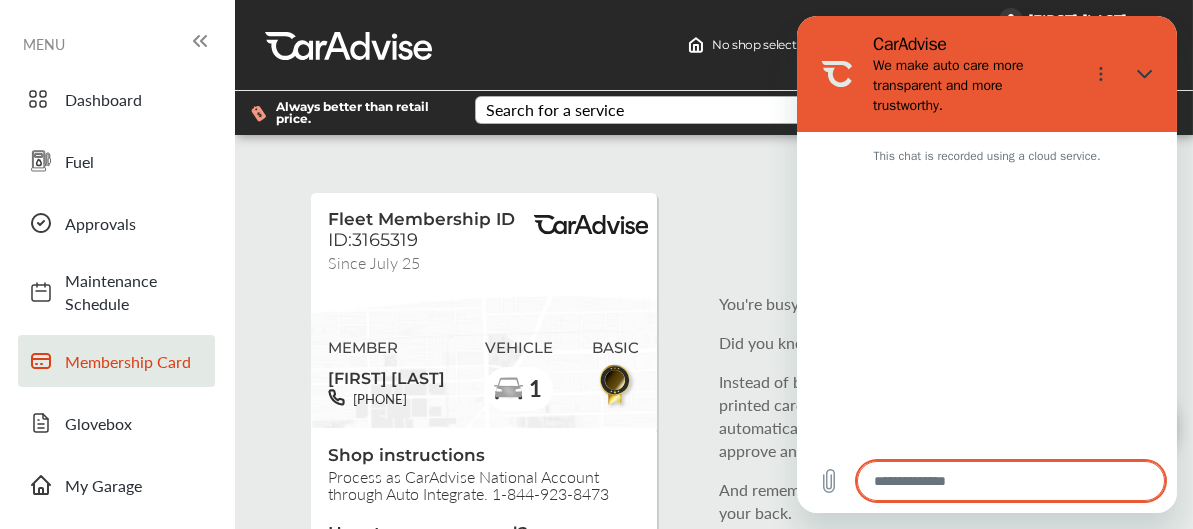 type on "*" 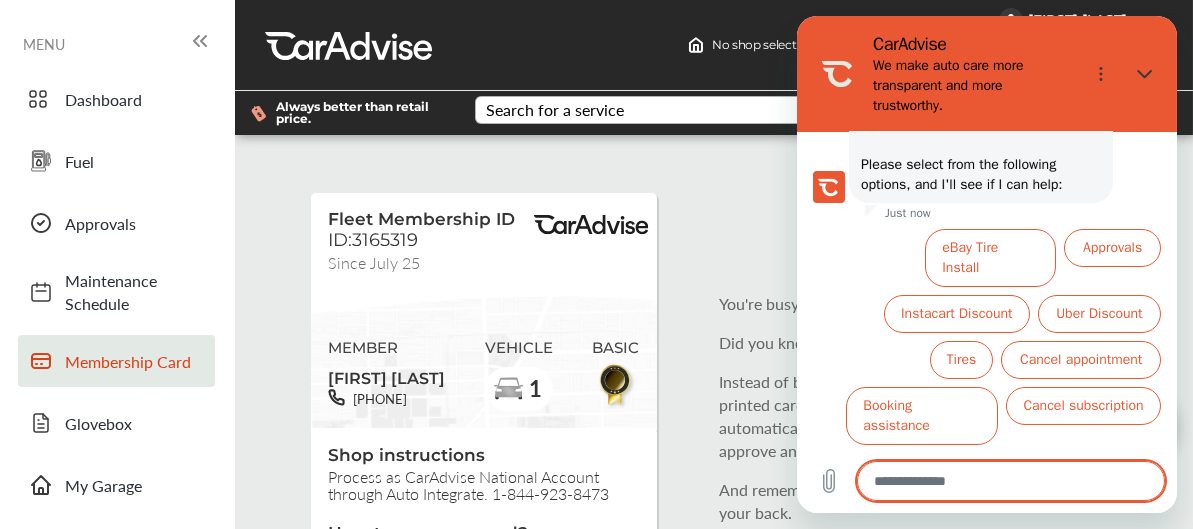 scroll, scrollTop: 149, scrollLeft: 0, axis: vertical 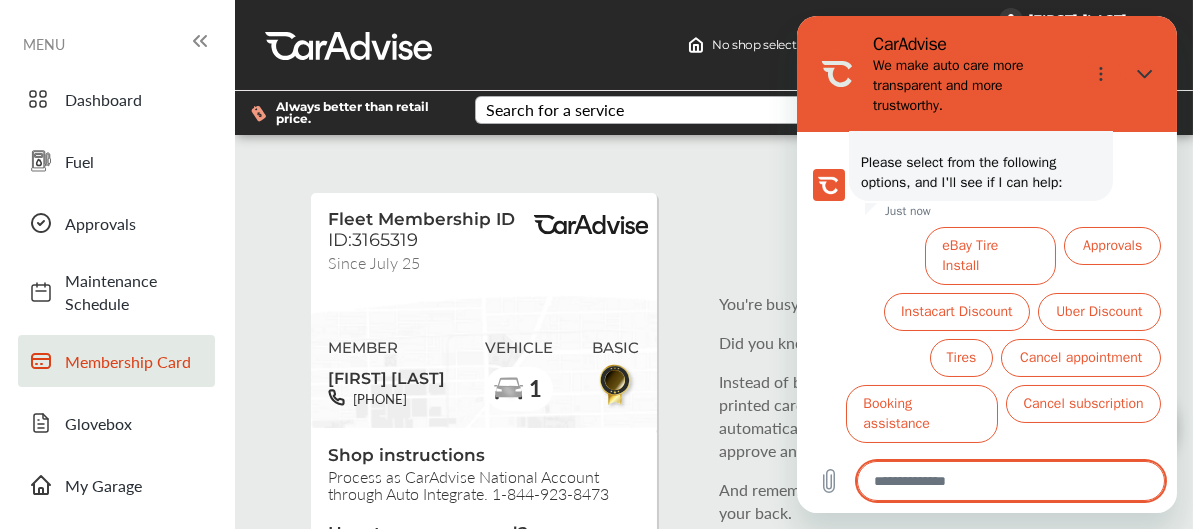 click at bounding box center (1010, 481) 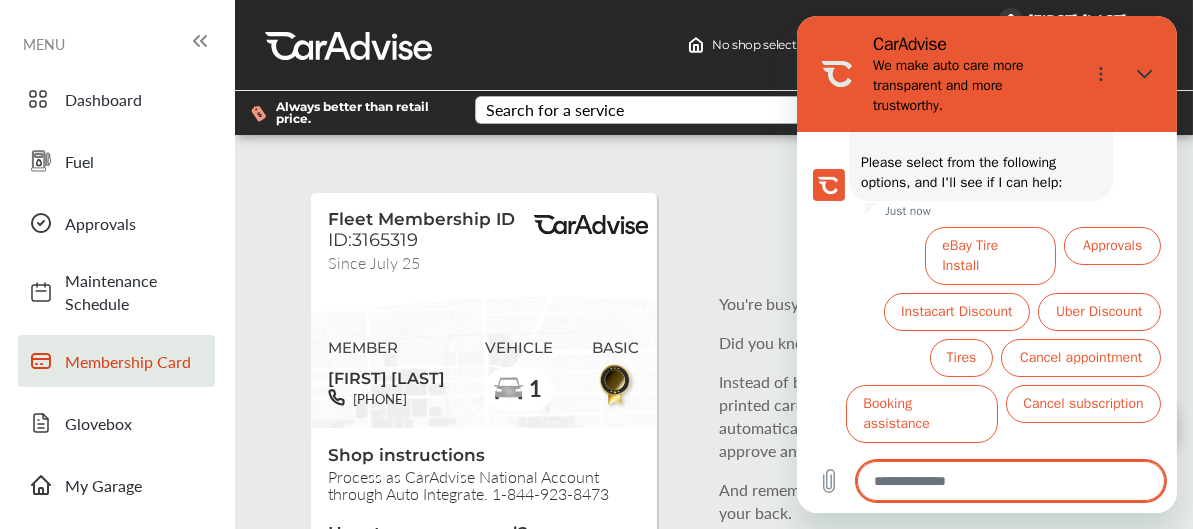 type on "*" 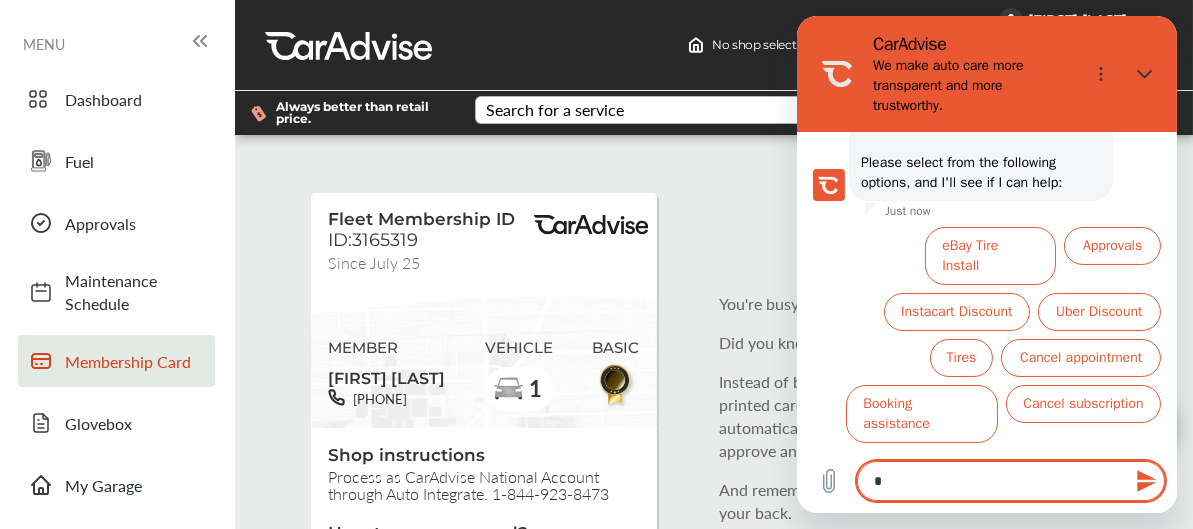 type on "**" 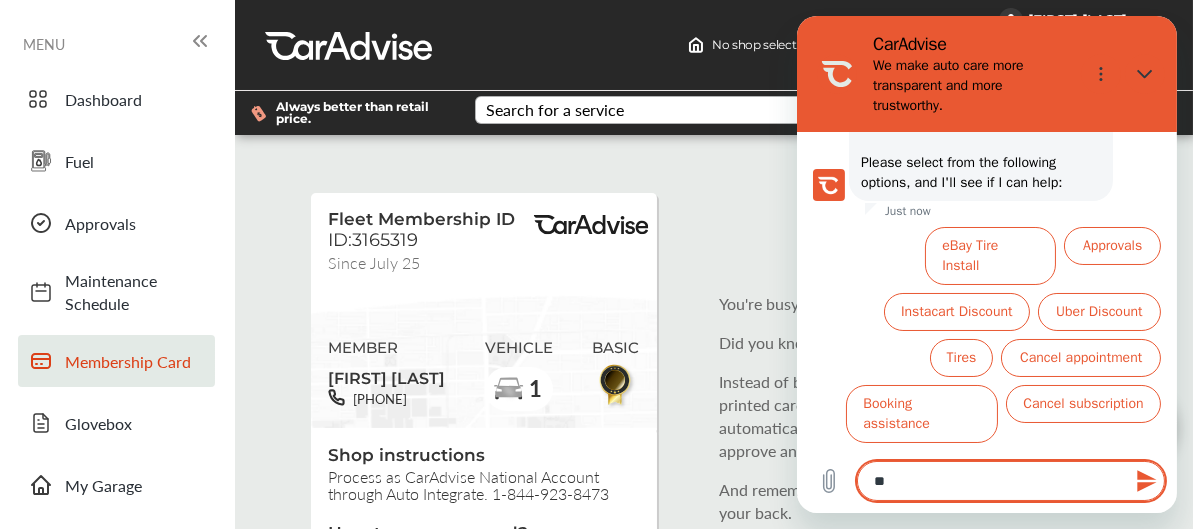 type on "***" 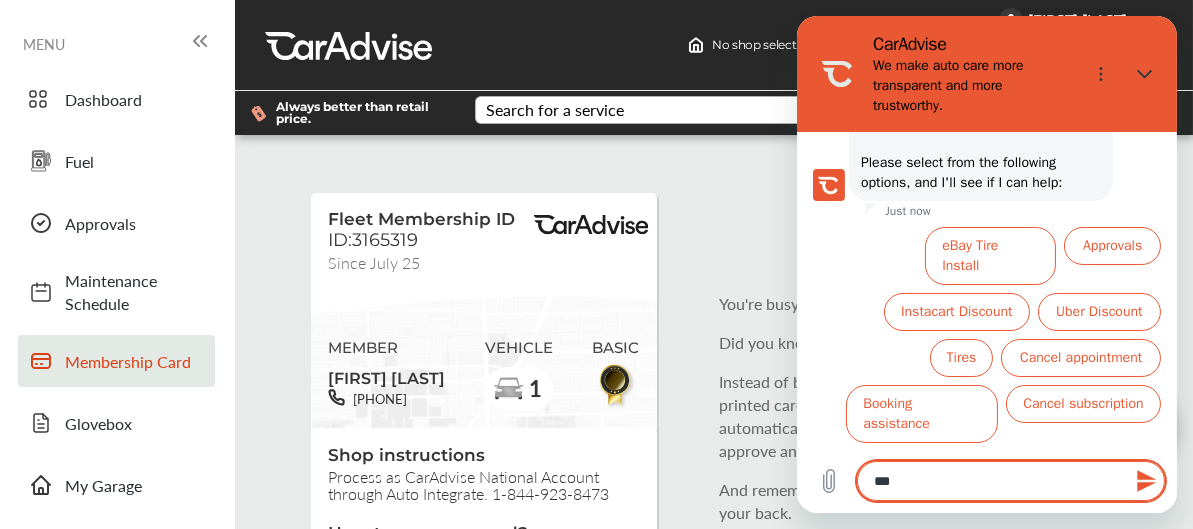 type on "***" 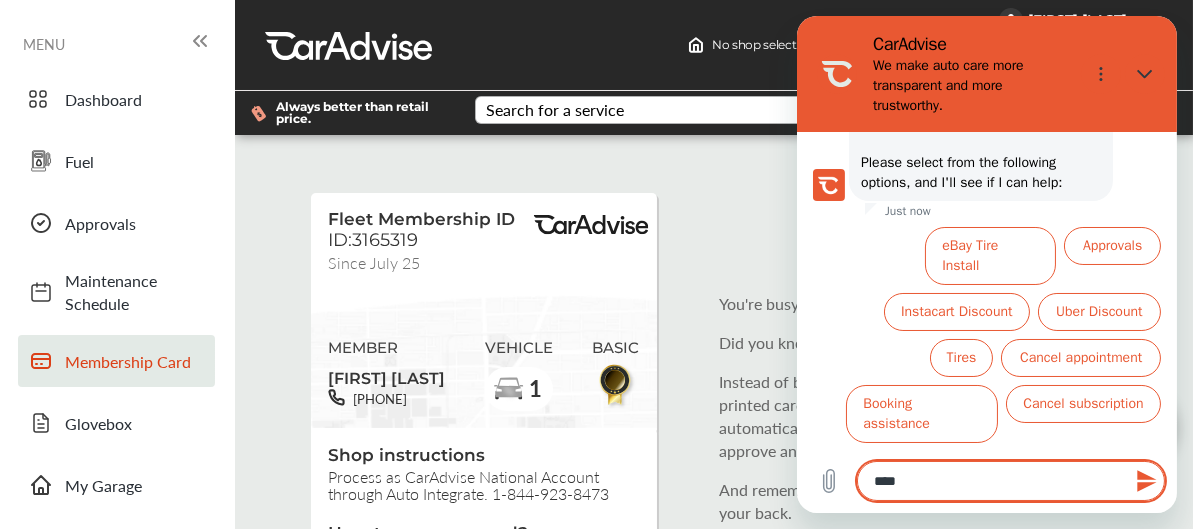 type on "*****" 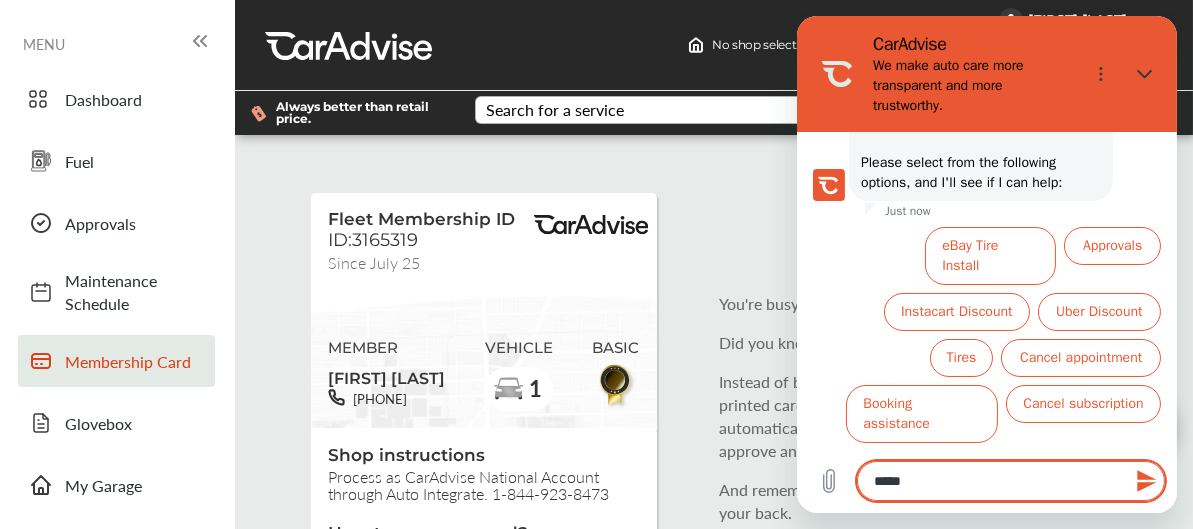 type on "******" 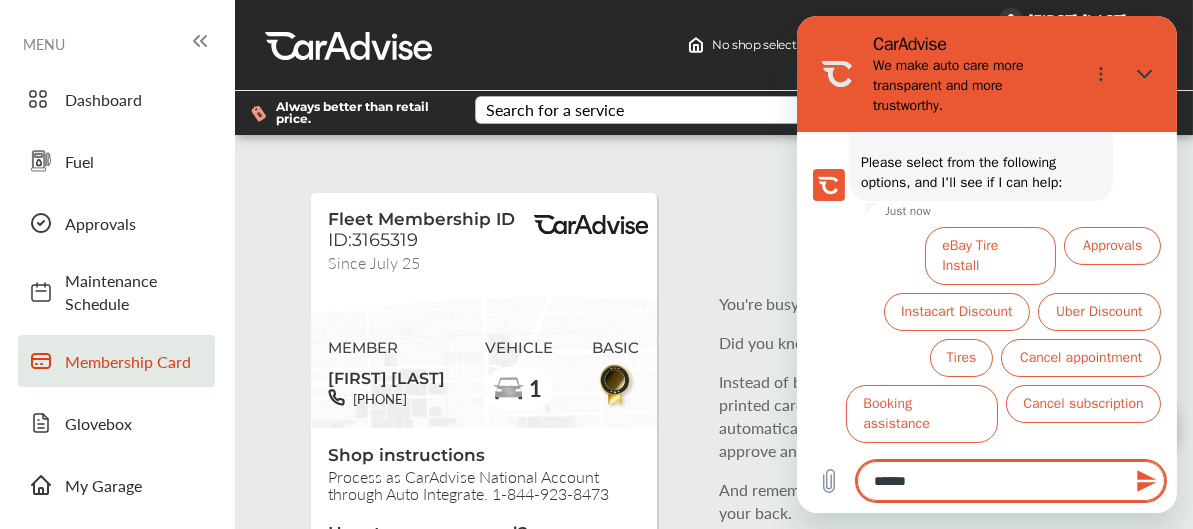 type on "*******" 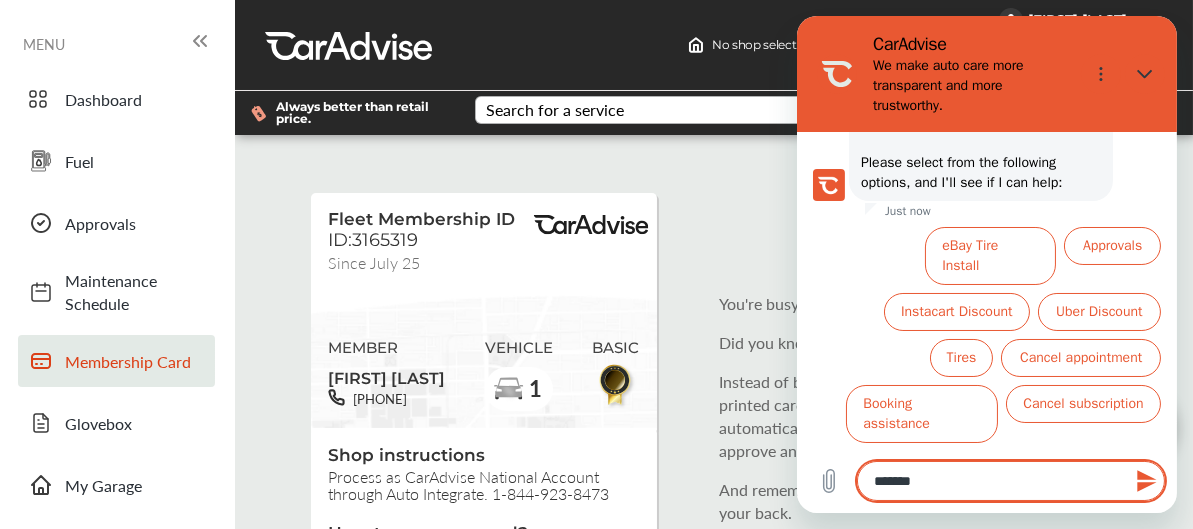 type on "********" 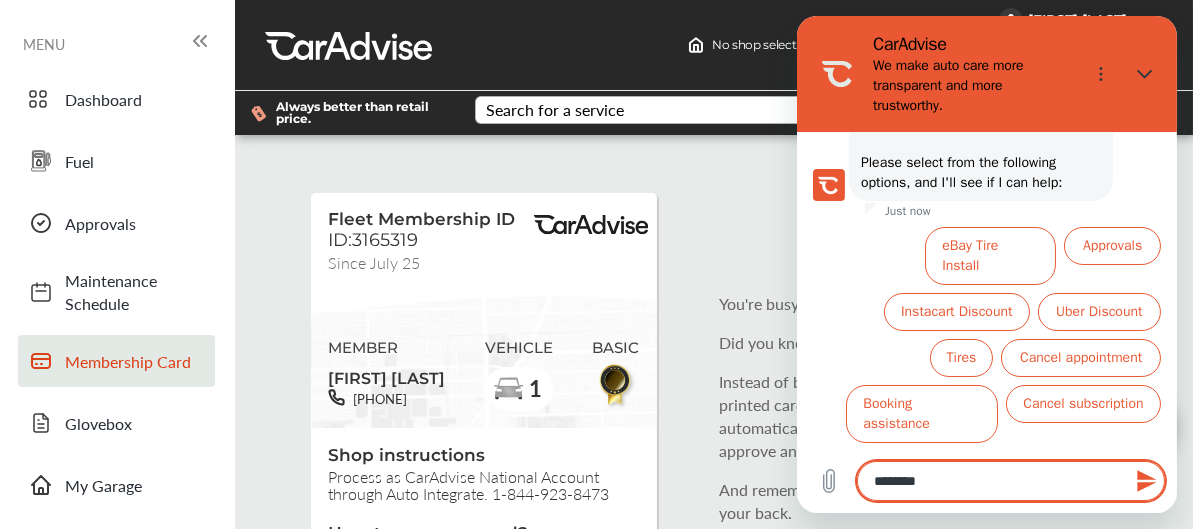 type on "*********" 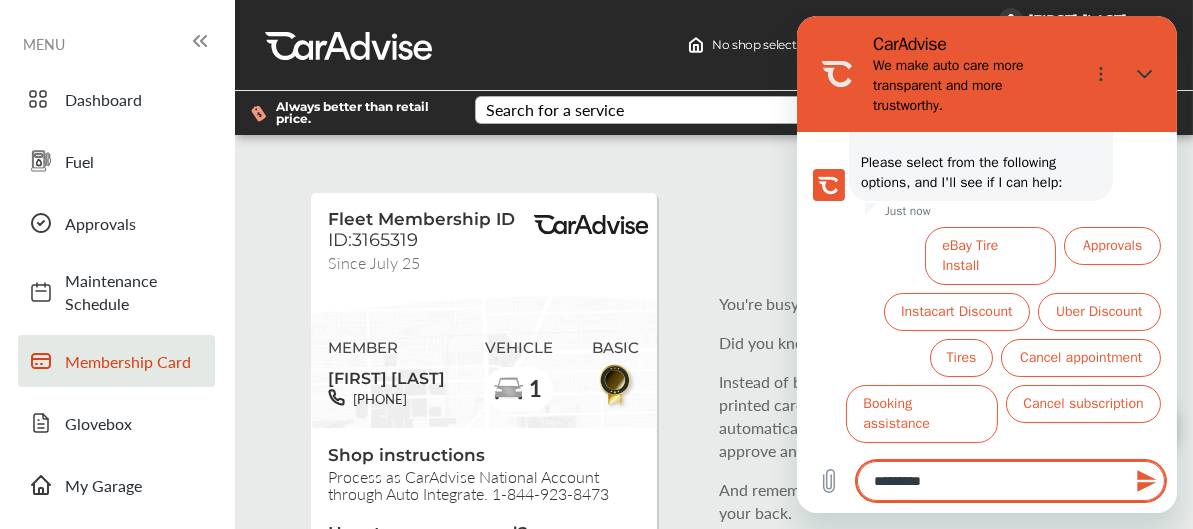 type on "**********" 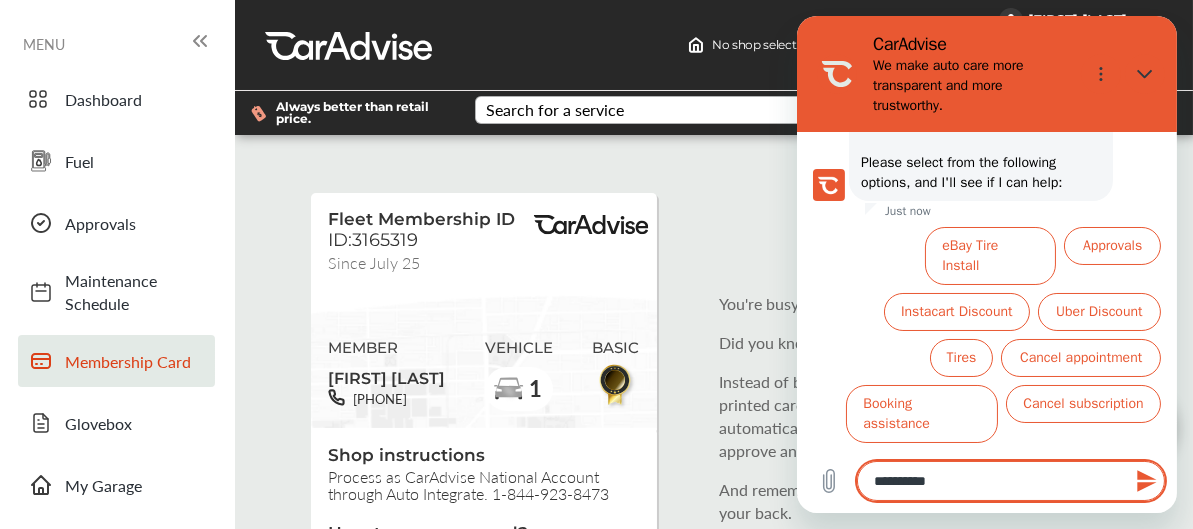 type on "**********" 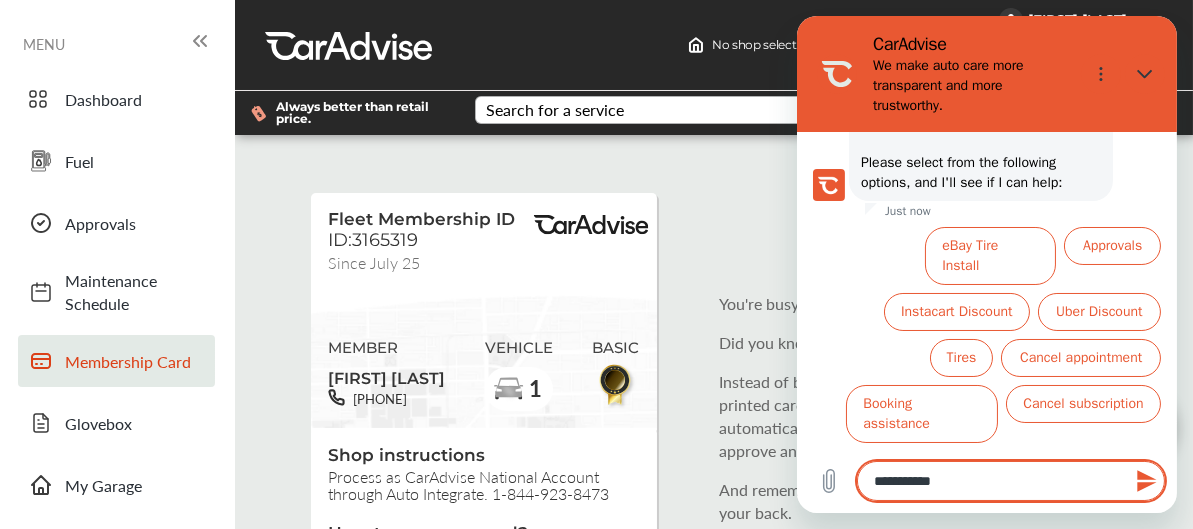 type on "**********" 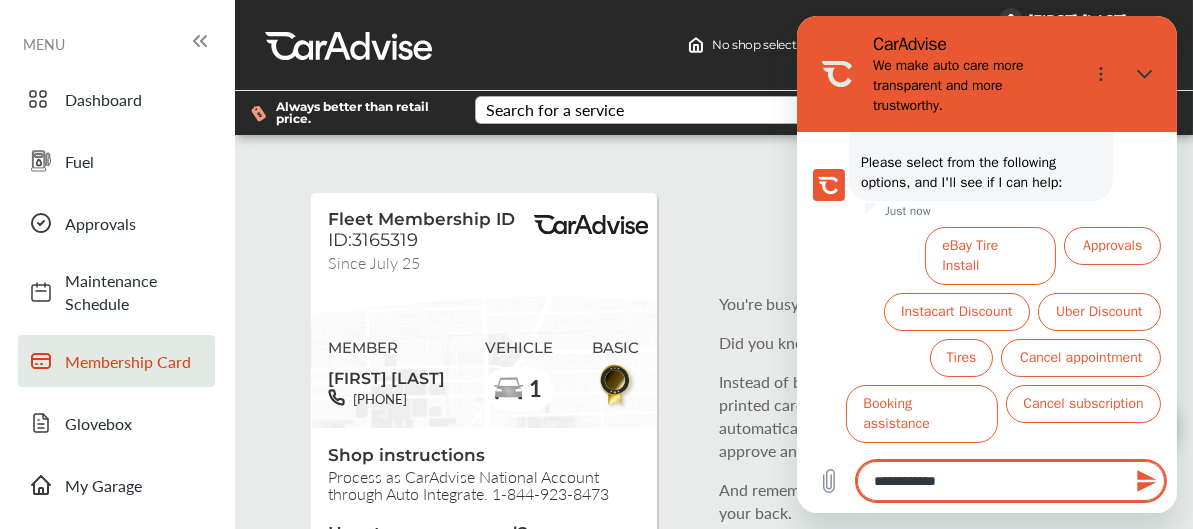 type on "**********" 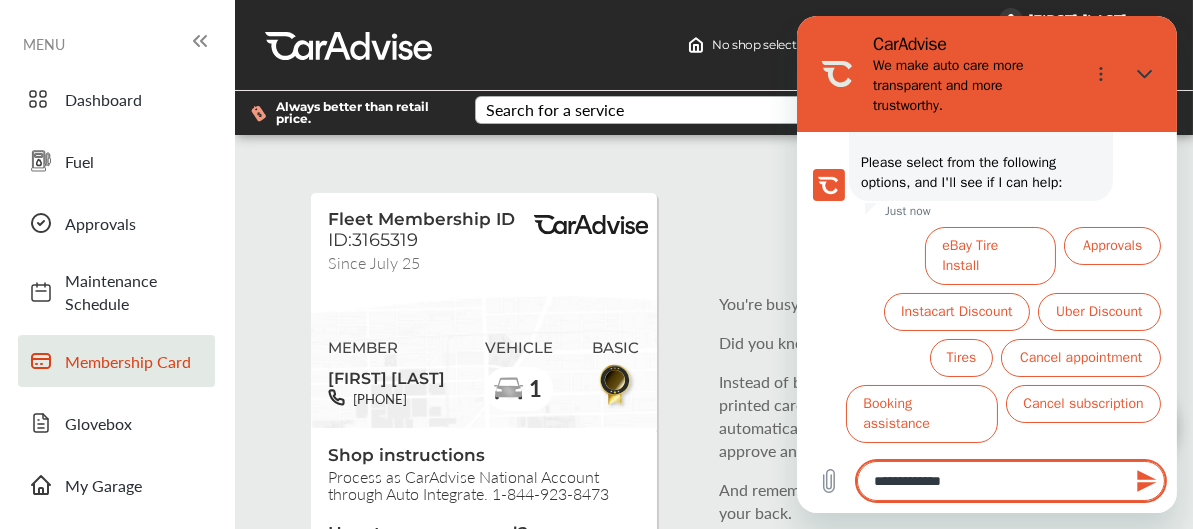 type on "**********" 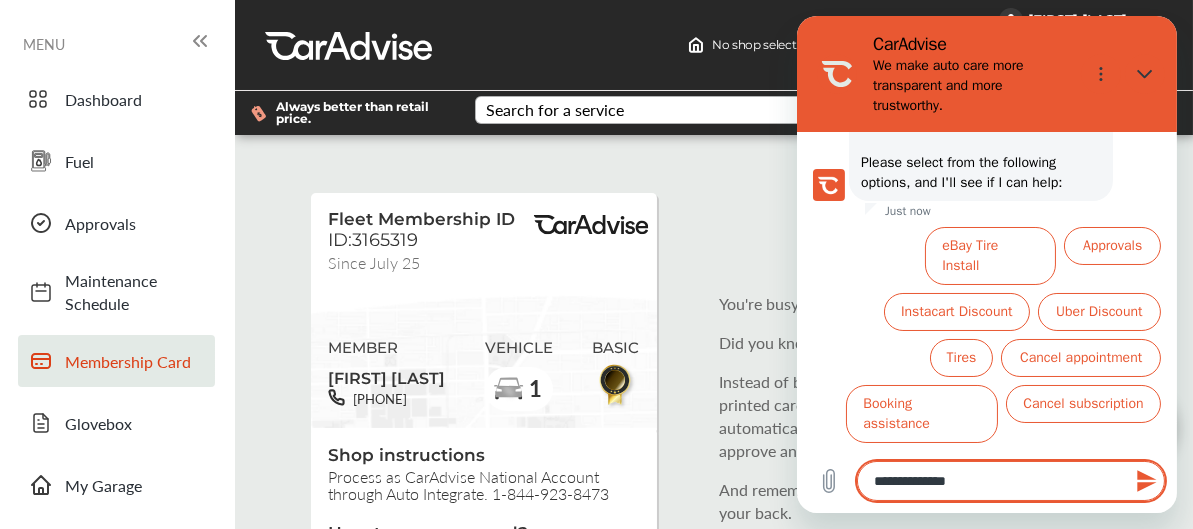 type on "**********" 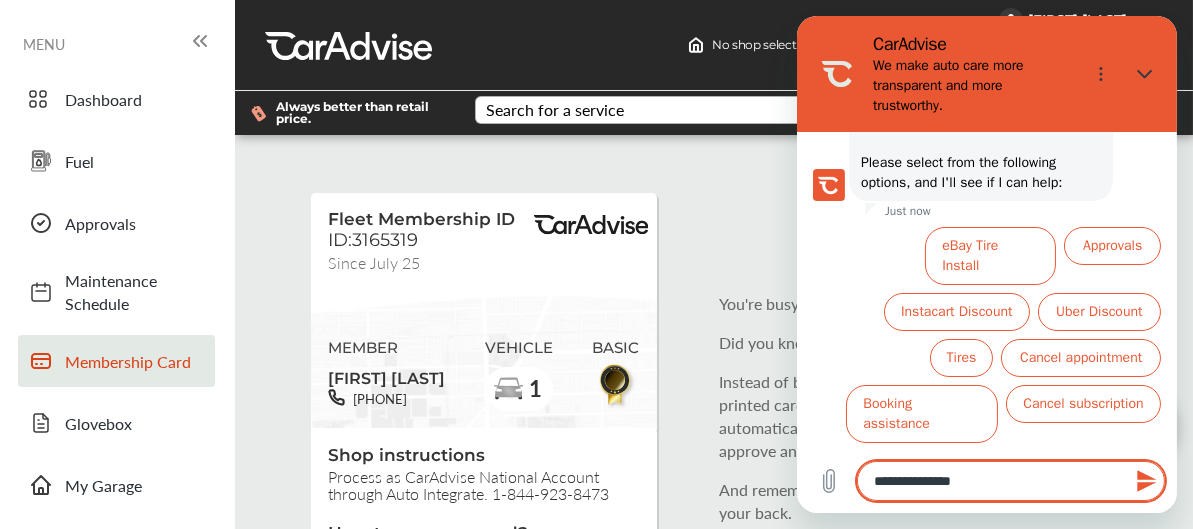 type on "**********" 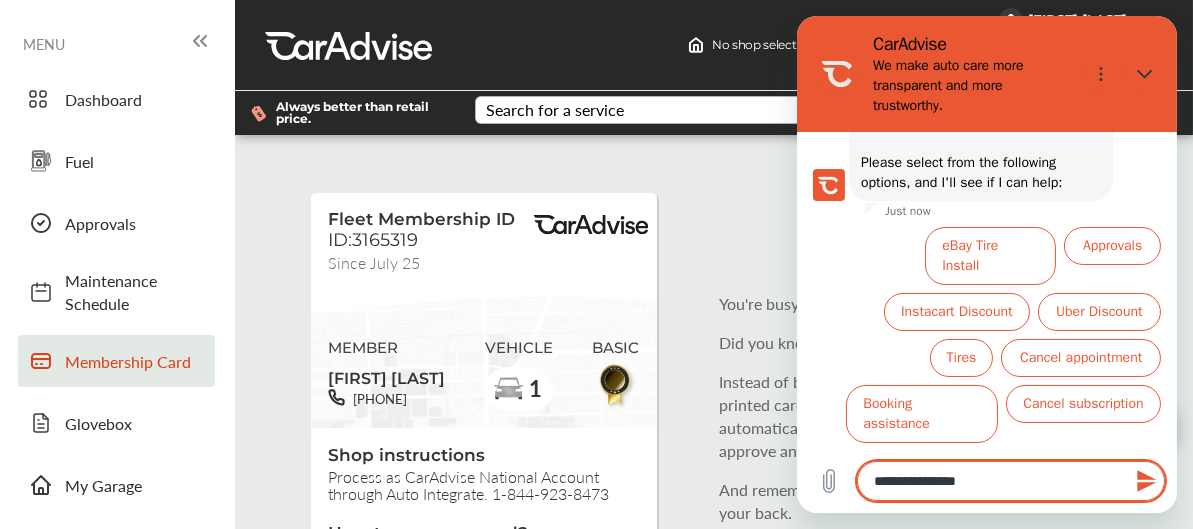 type on "**********" 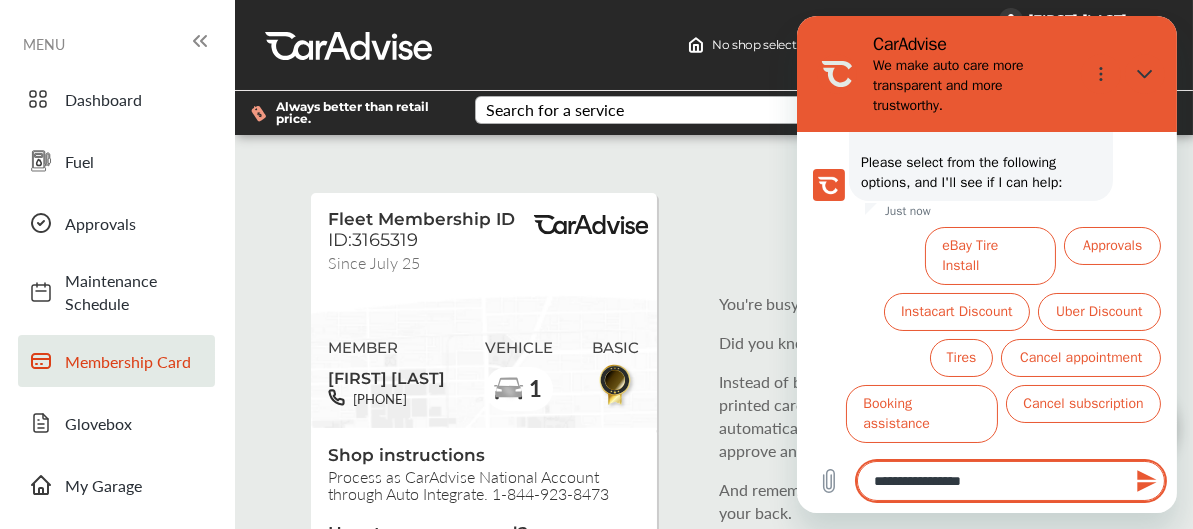 type on "**********" 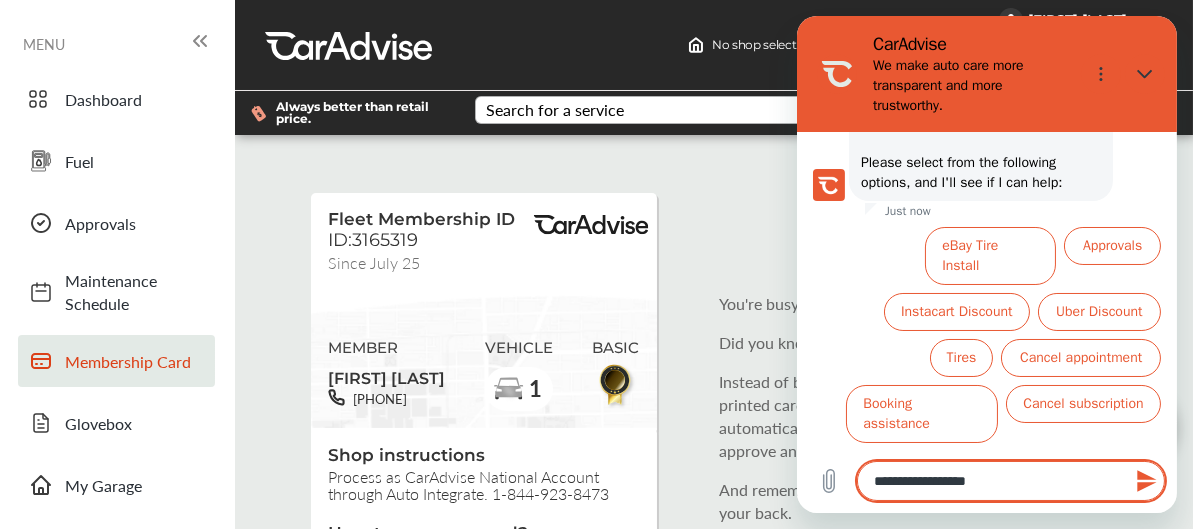 type on "**********" 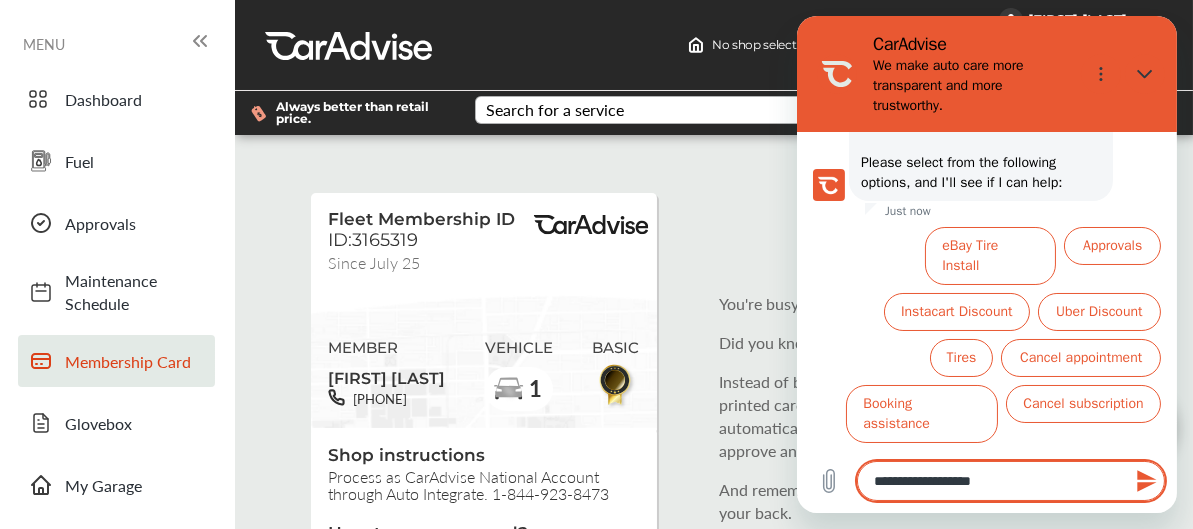 type on "**********" 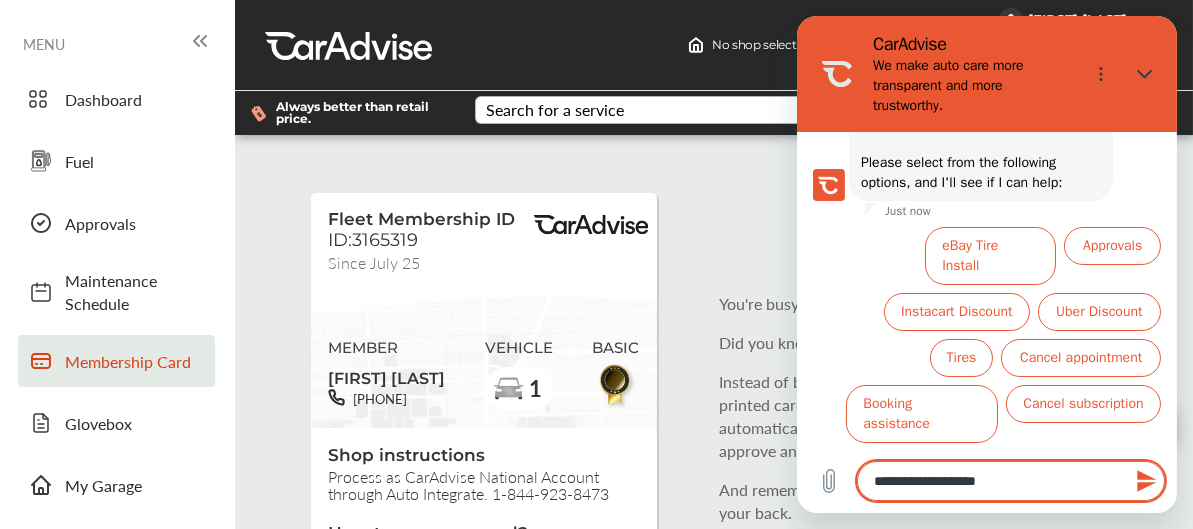 type on "**********" 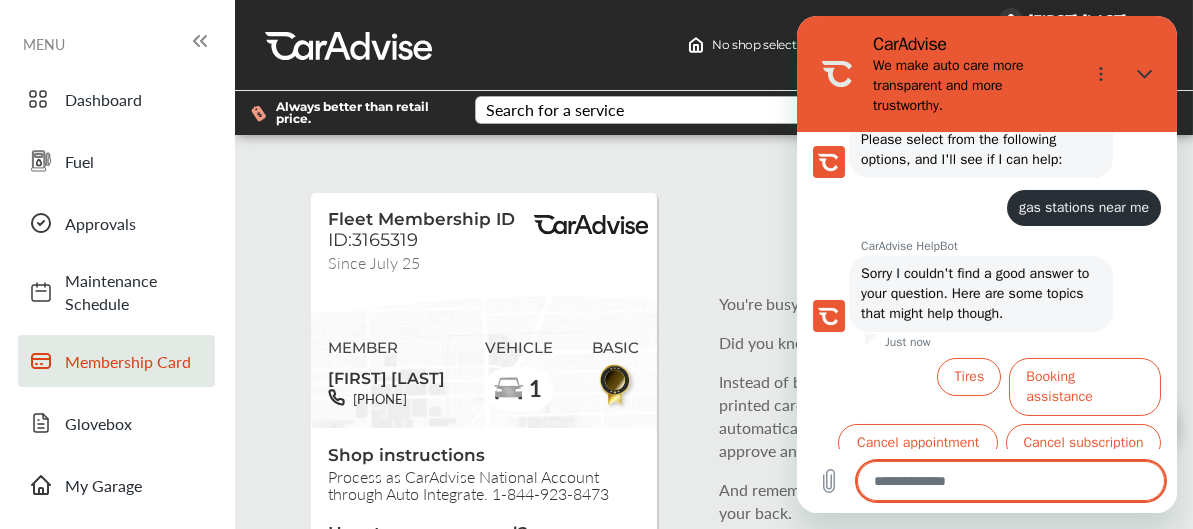 scroll, scrollTop: 258, scrollLeft: 0, axis: vertical 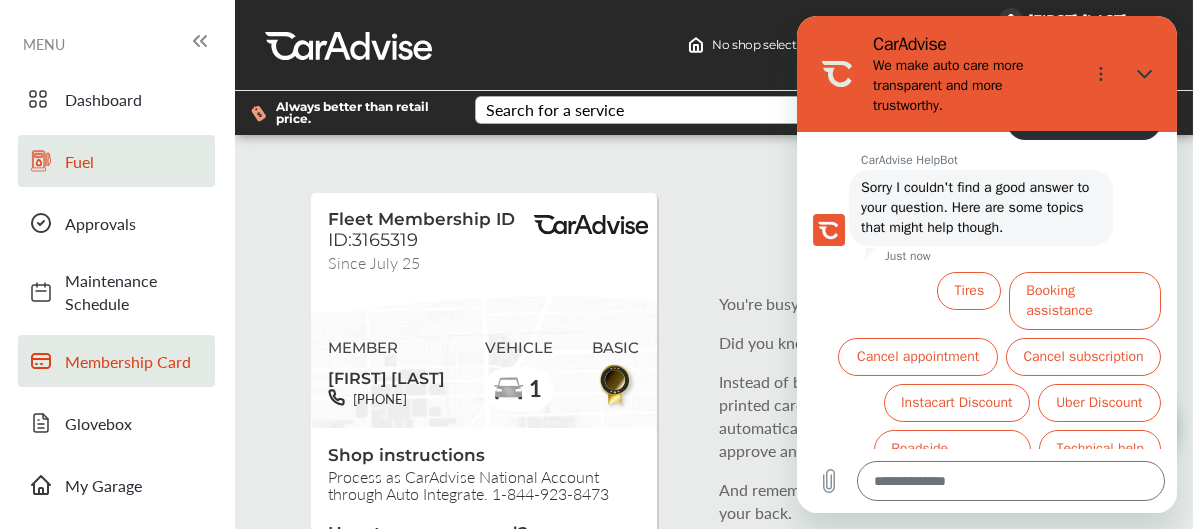 click on "Fuel" at bounding box center (135, 161) 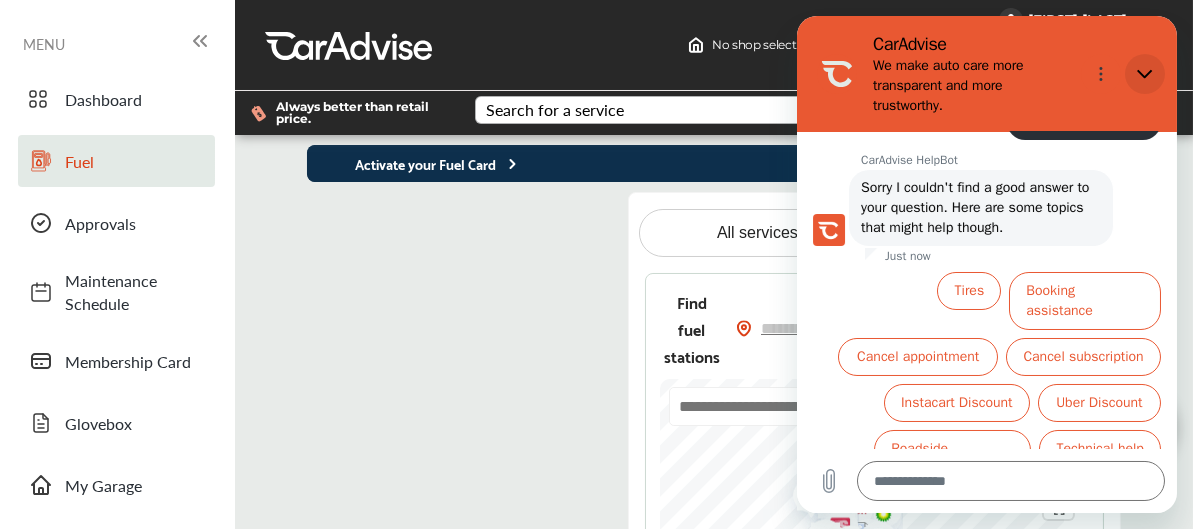 click 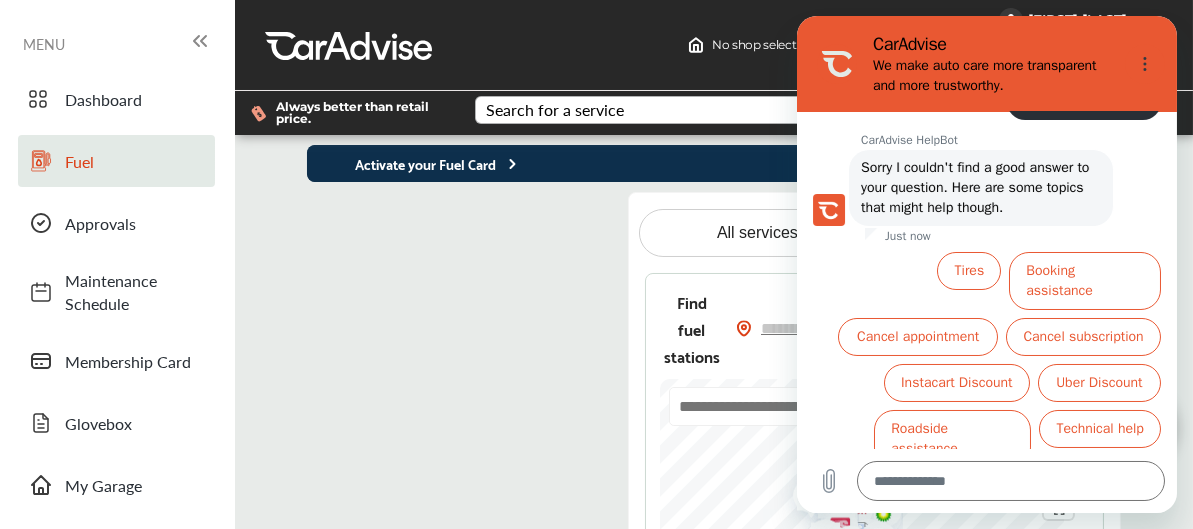 scroll, scrollTop: 238, scrollLeft: 0, axis: vertical 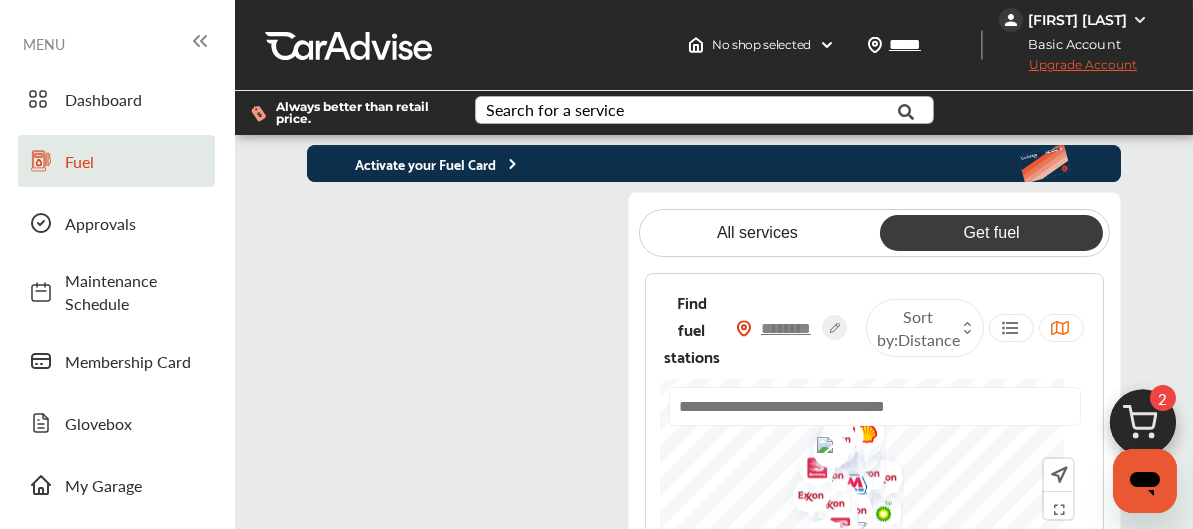 click at bounding box center (787, 328) 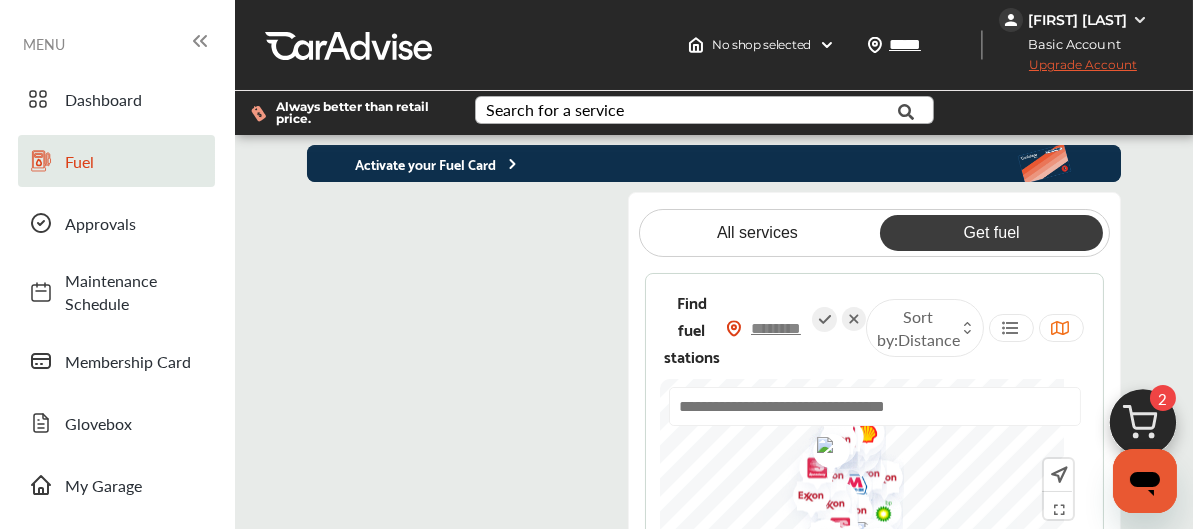 type on "*****" 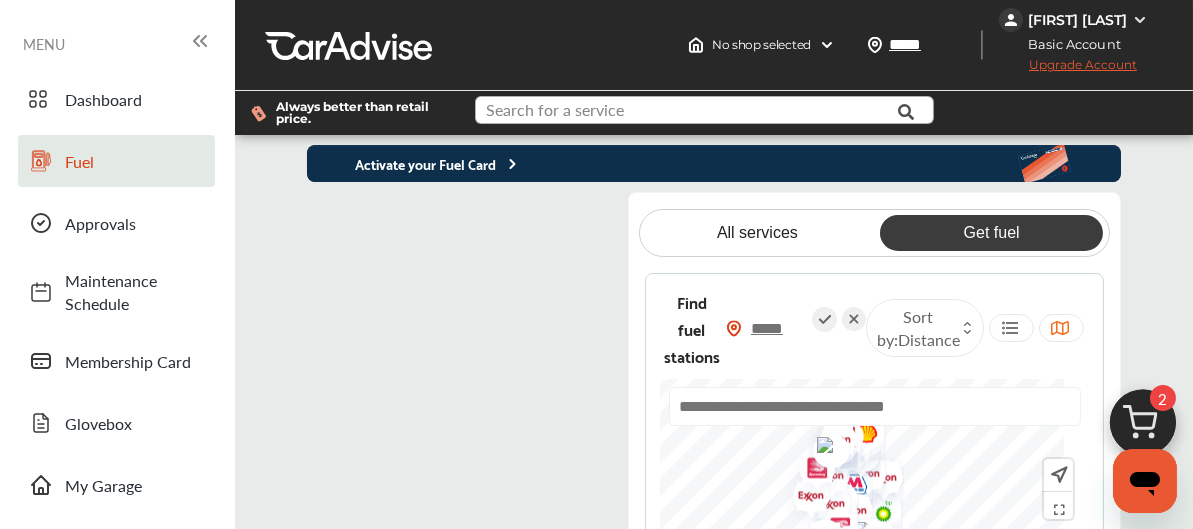 type on "*****" 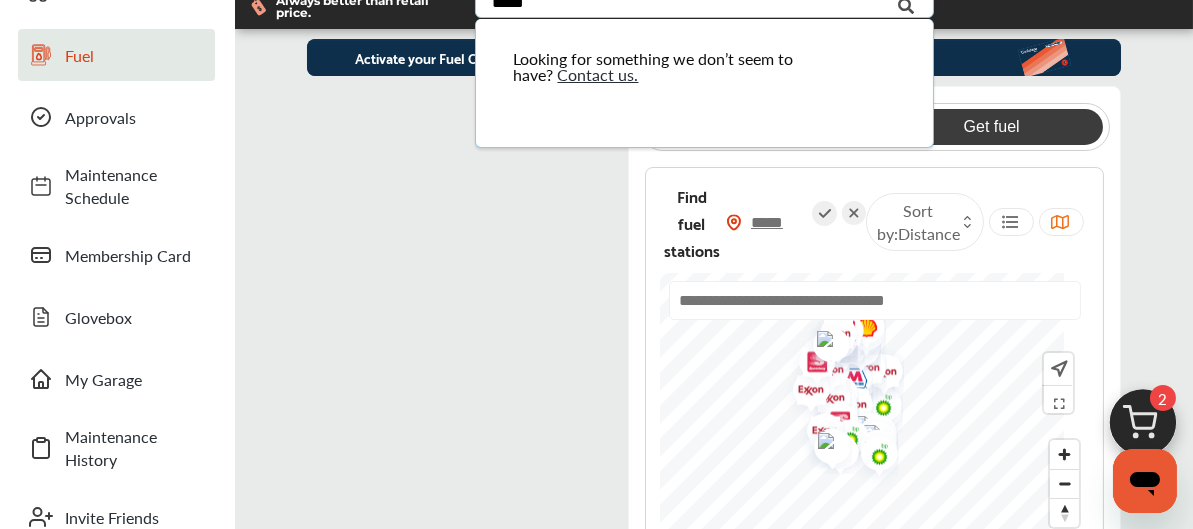 scroll, scrollTop: 146, scrollLeft: 0, axis: vertical 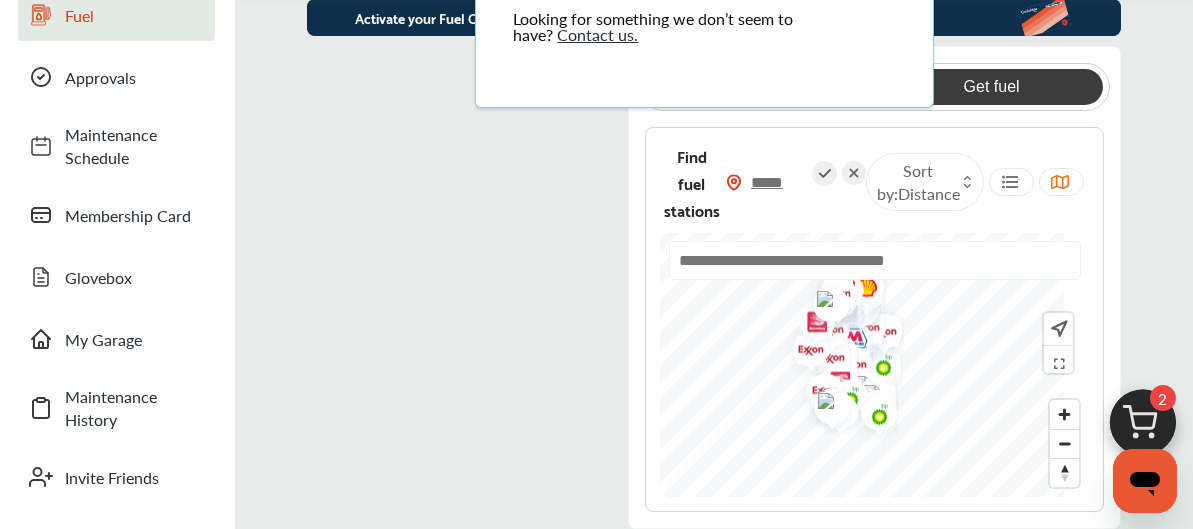 type 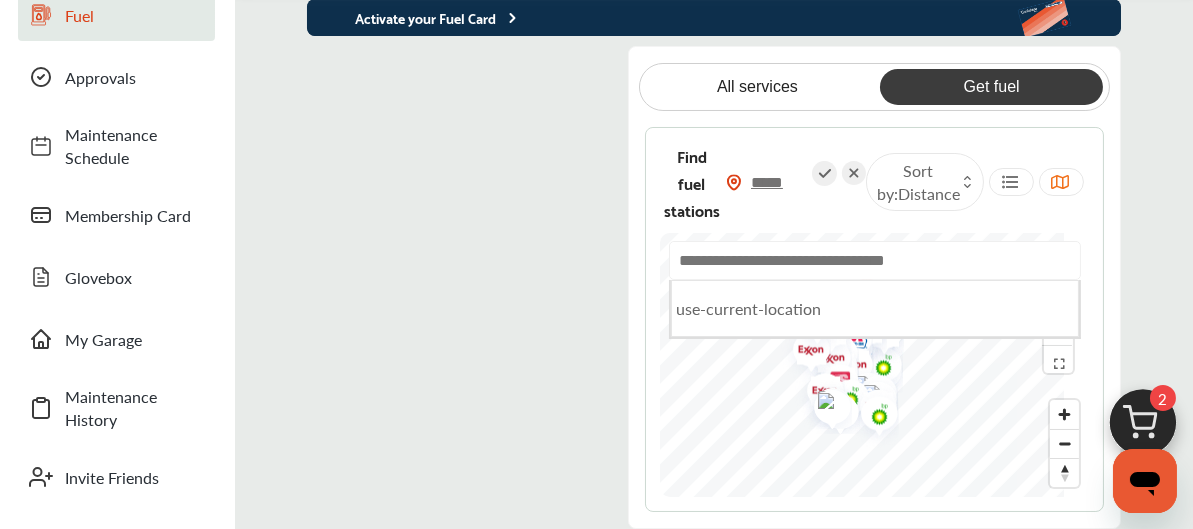 click at bounding box center (875, 260) 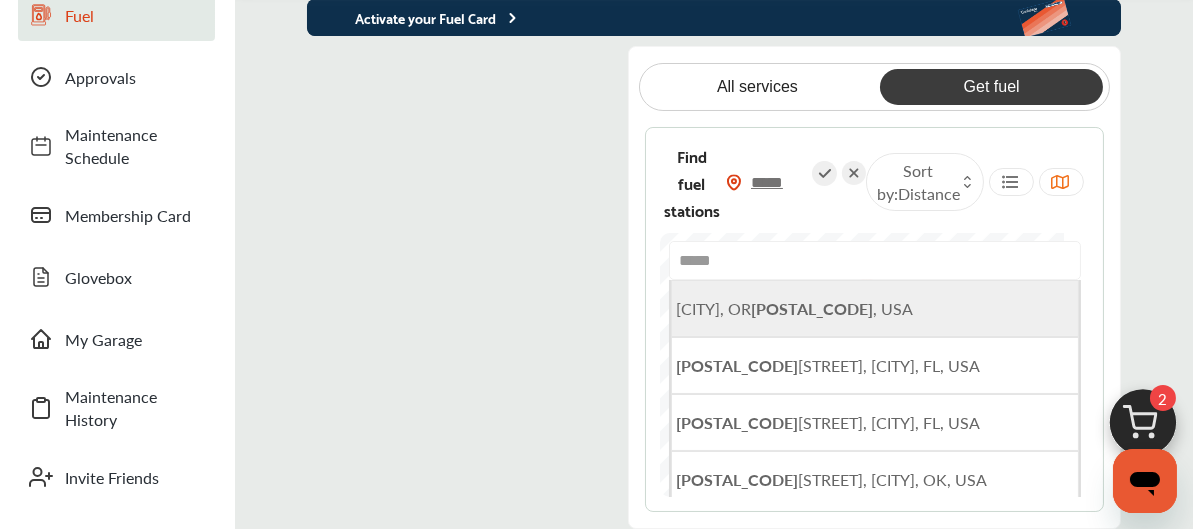 click on "[POSTAL_CODE]" at bounding box center [813, 308] 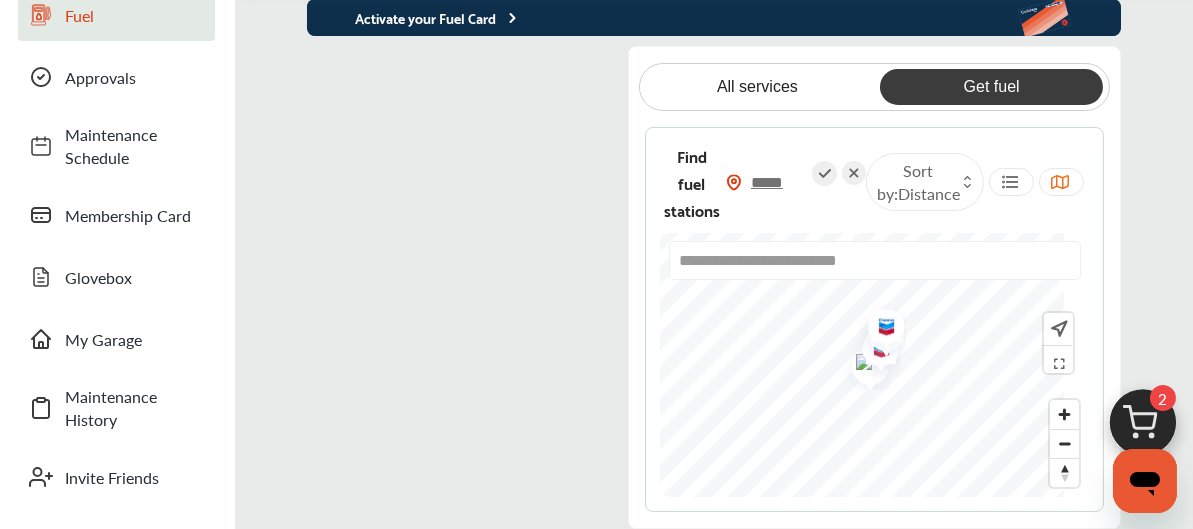 click at bounding box center (879, 329) 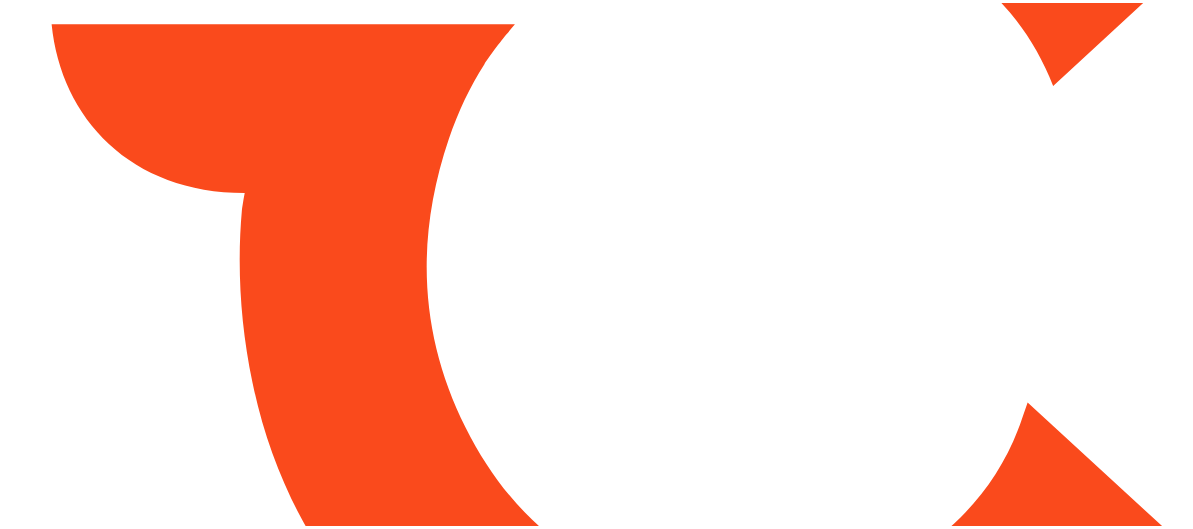scroll, scrollTop: 0, scrollLeft: 0, axis: both 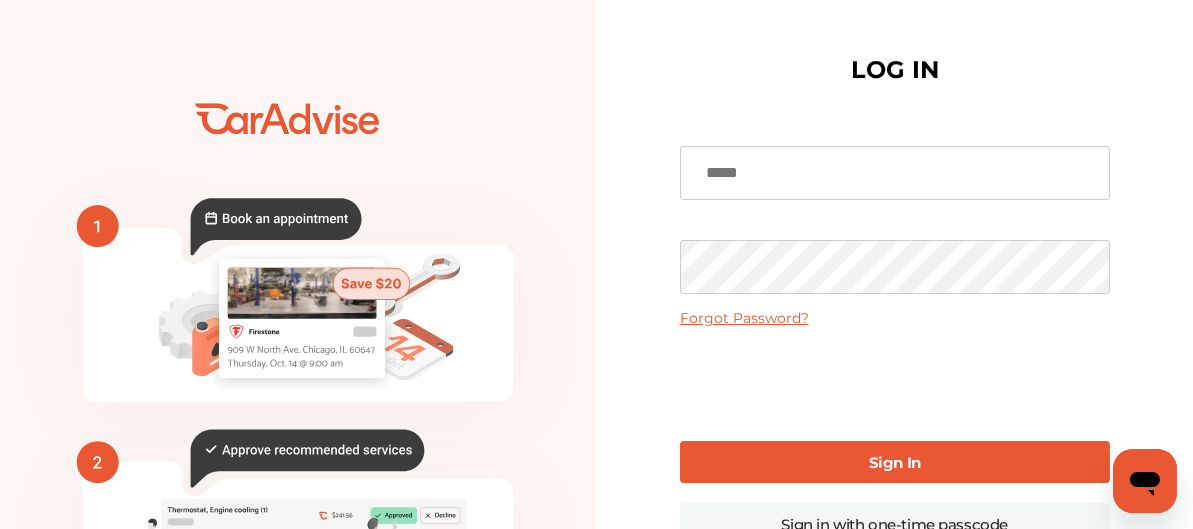 click at bounding box center (895, 173) 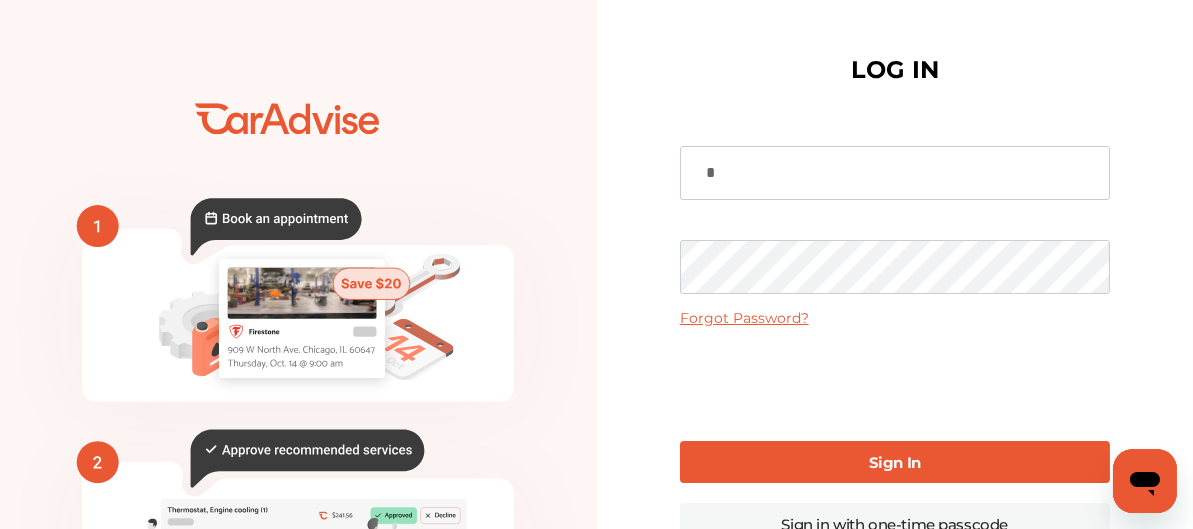 type on "**********" 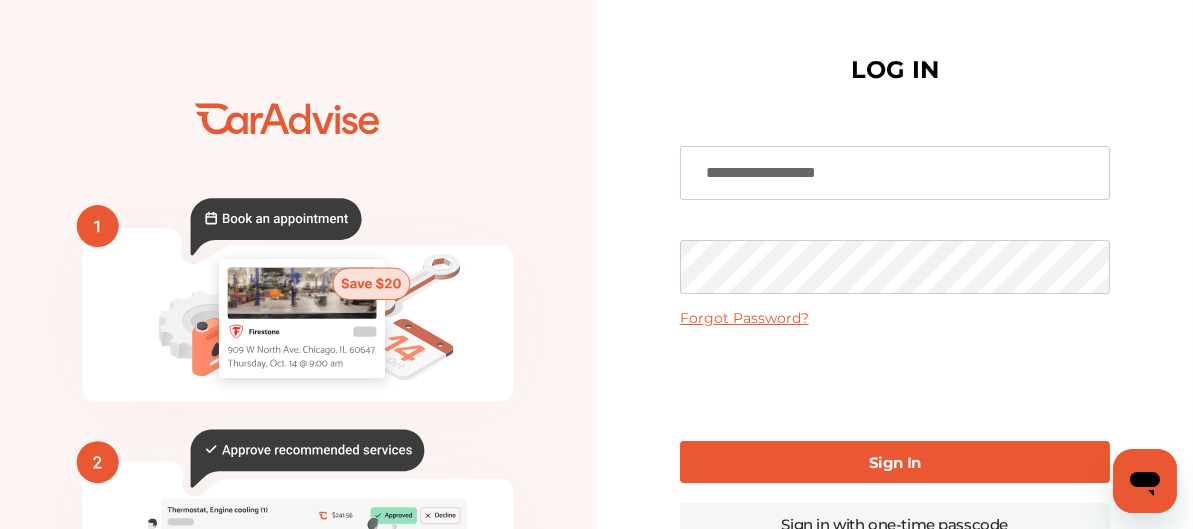click on "Sign In" at bounding box center [895, 462] 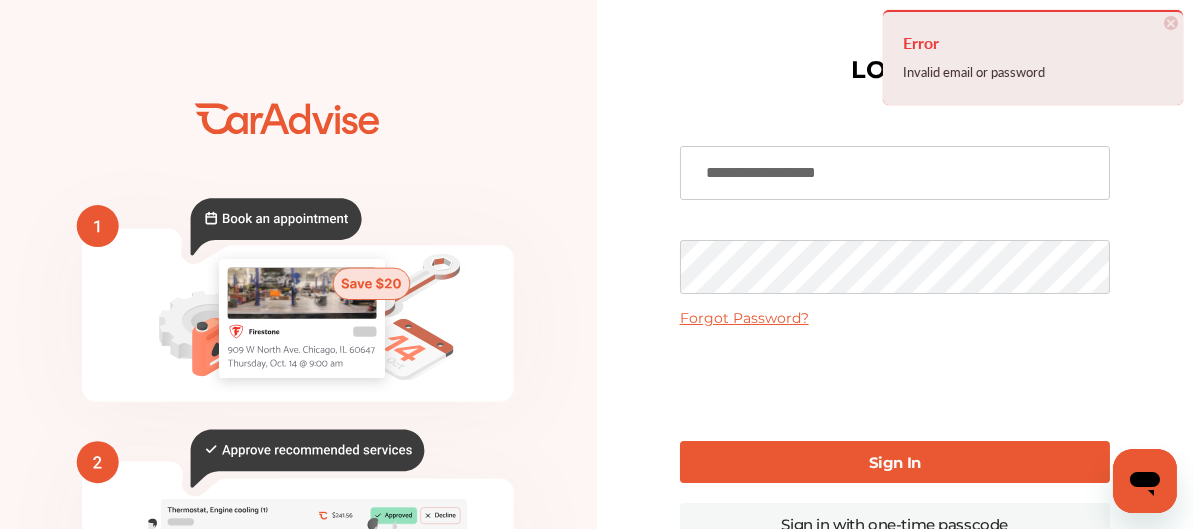 click on "**********" at bounding box center [895, 487] 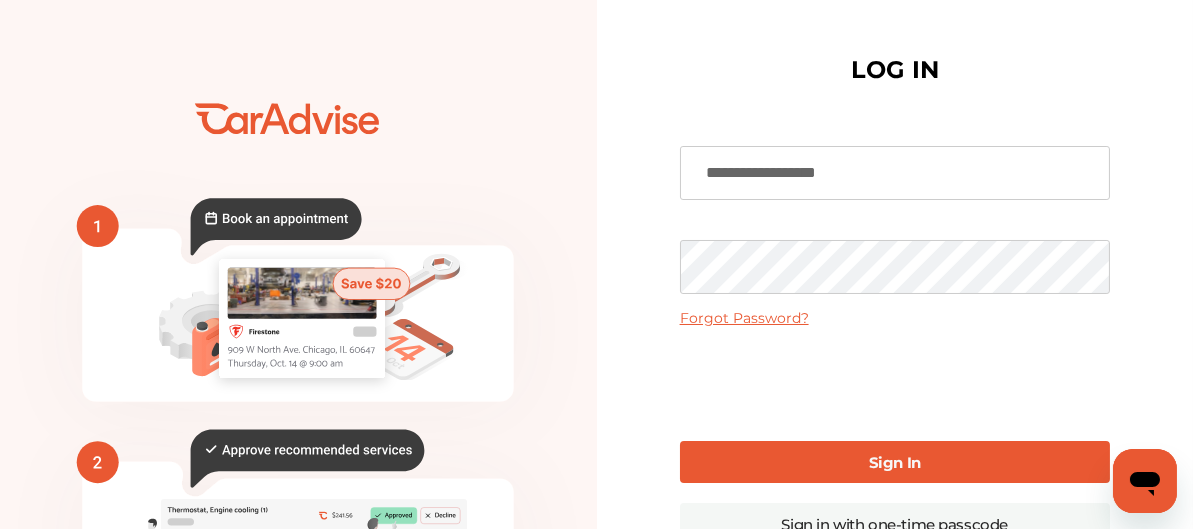 click on "Sign In" at bounding box center (895, 462) 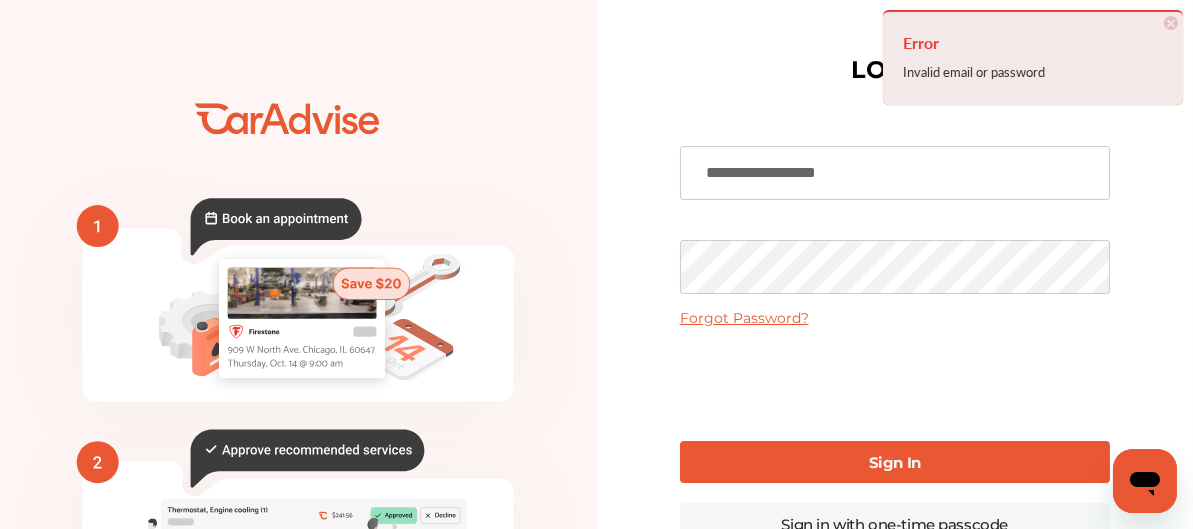 click on "**********" at bounding box center (895, 487) 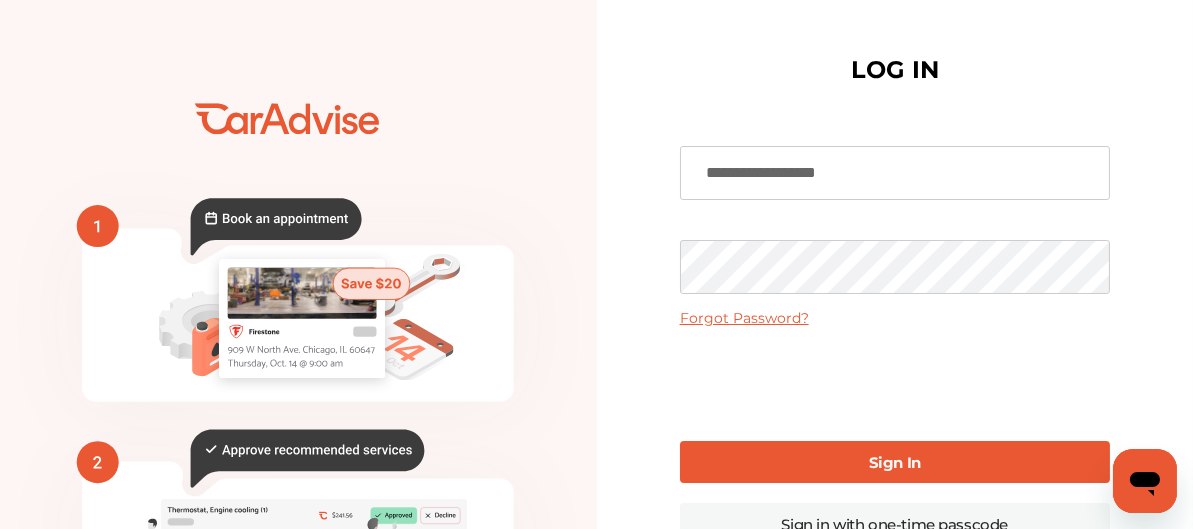 click on "Sign In" at bounding box center [895, 462] 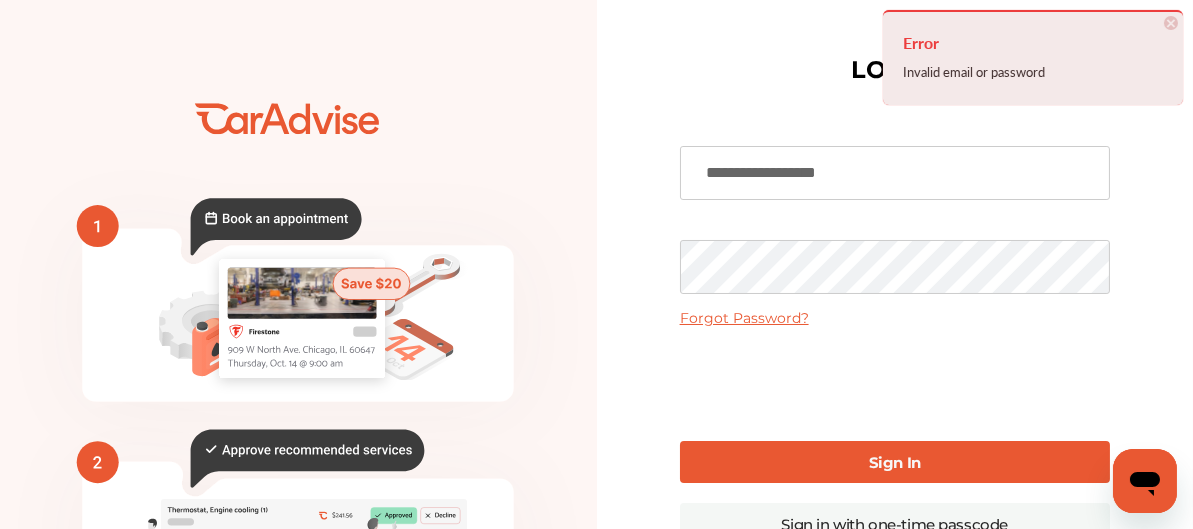 click on "×" at bounding box center (1171, 23) 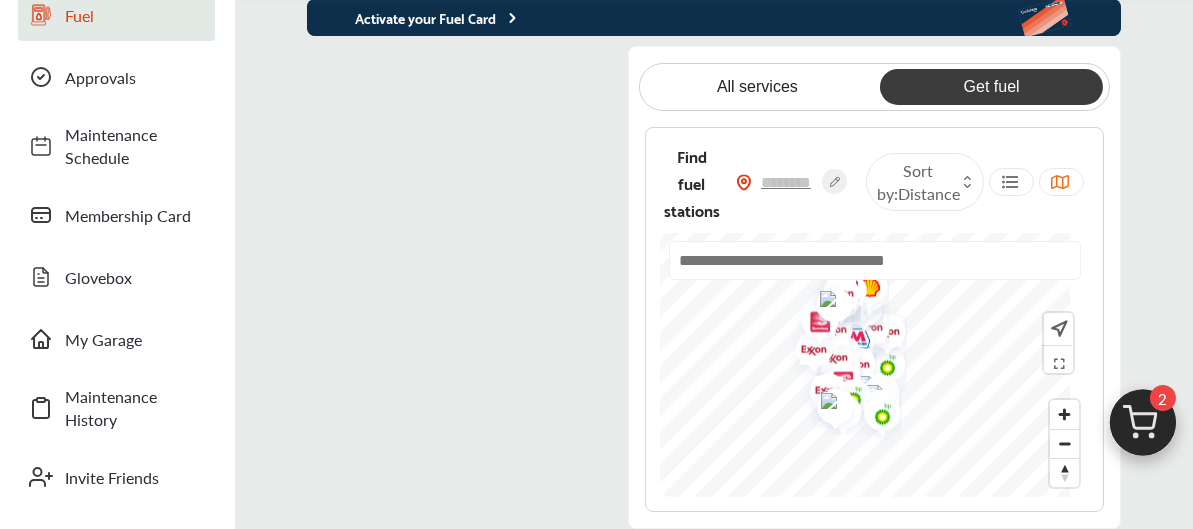 scroll, scrollTop: 146, scrollLeft: 0, axis: vertical 